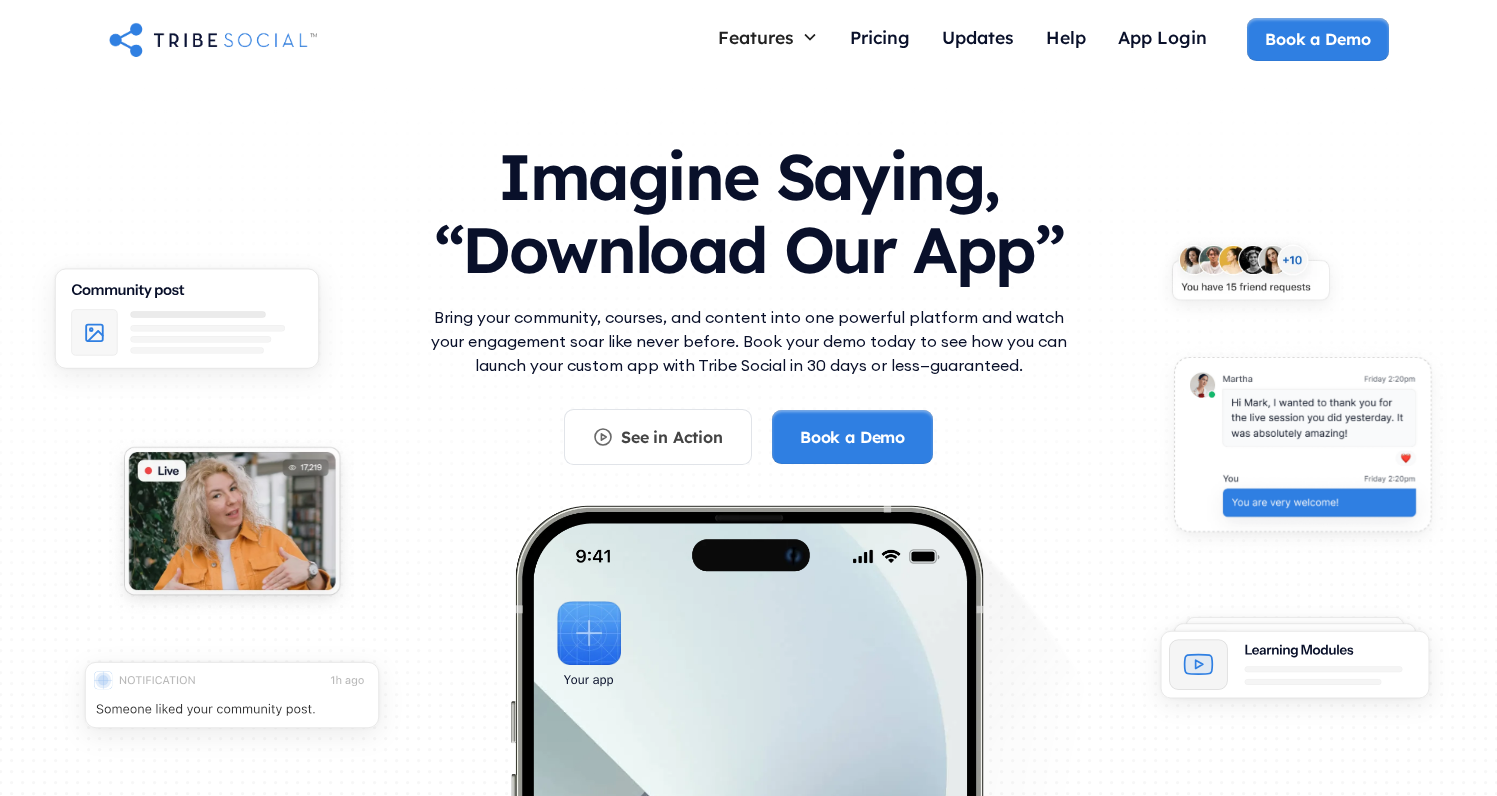 scroll, scrollTop: 0, scrollLeft: 0, axis: both 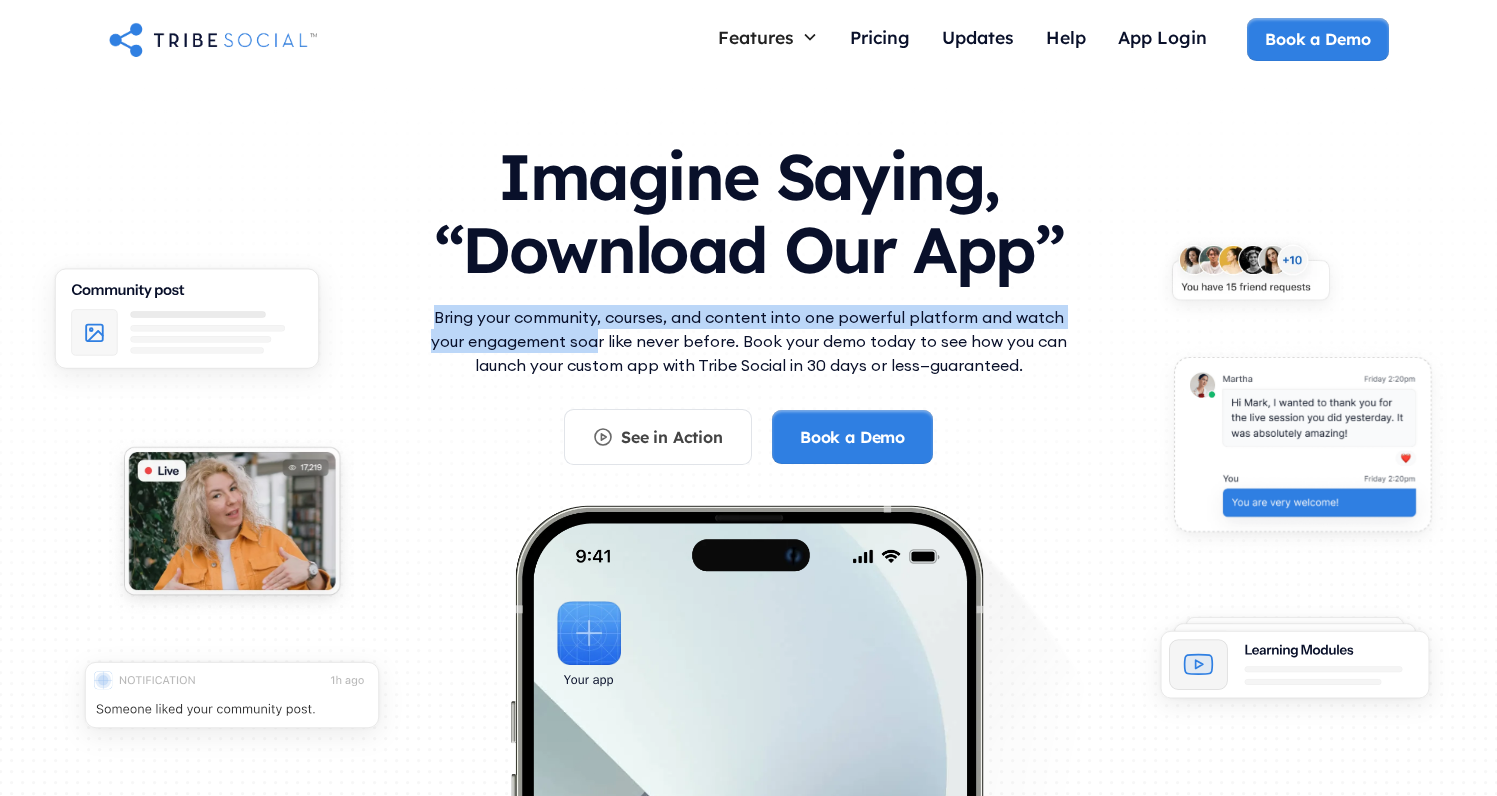 drag, startPoint x: 437, startPoint y: 318, endPoint x: 598, endPoint y: 333, distance: 161.69725 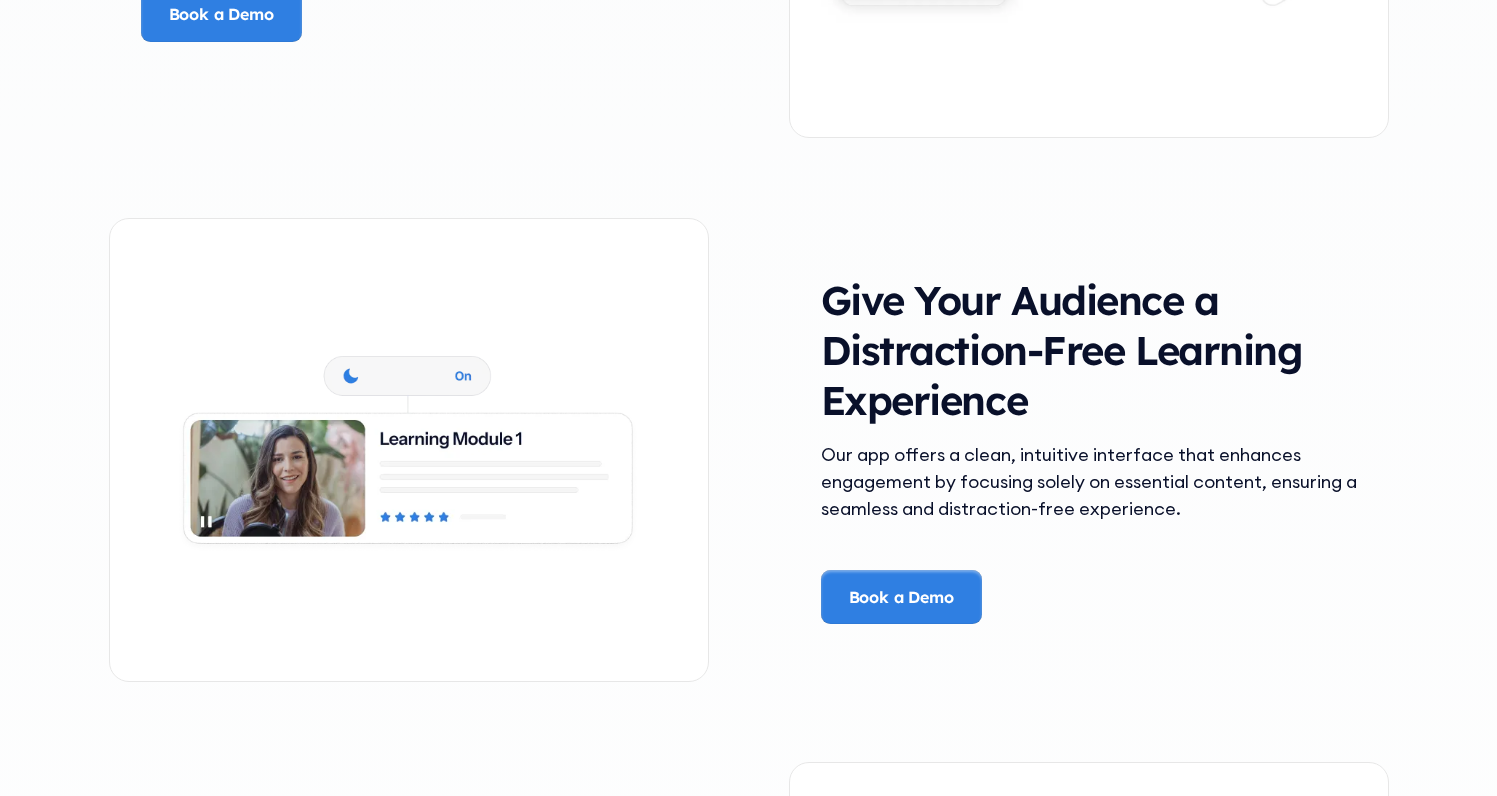scroll, scrollTop: 3323, scrollLeft: 0, axis: vertical 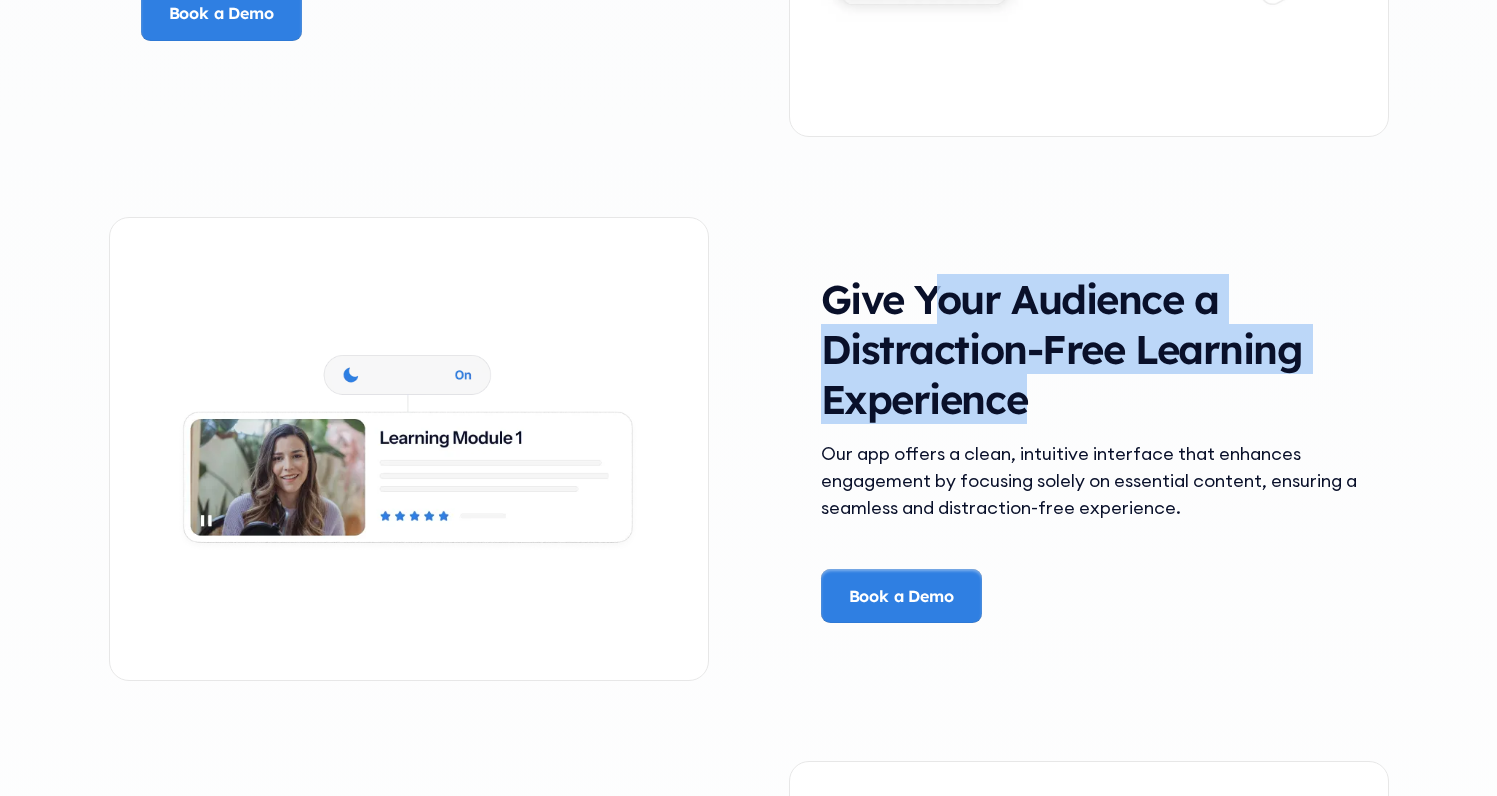 drag, startPoint x: 670, startPoint y: 430, endPoint x: 1033, endPoint y: 428, distance: 363.00552 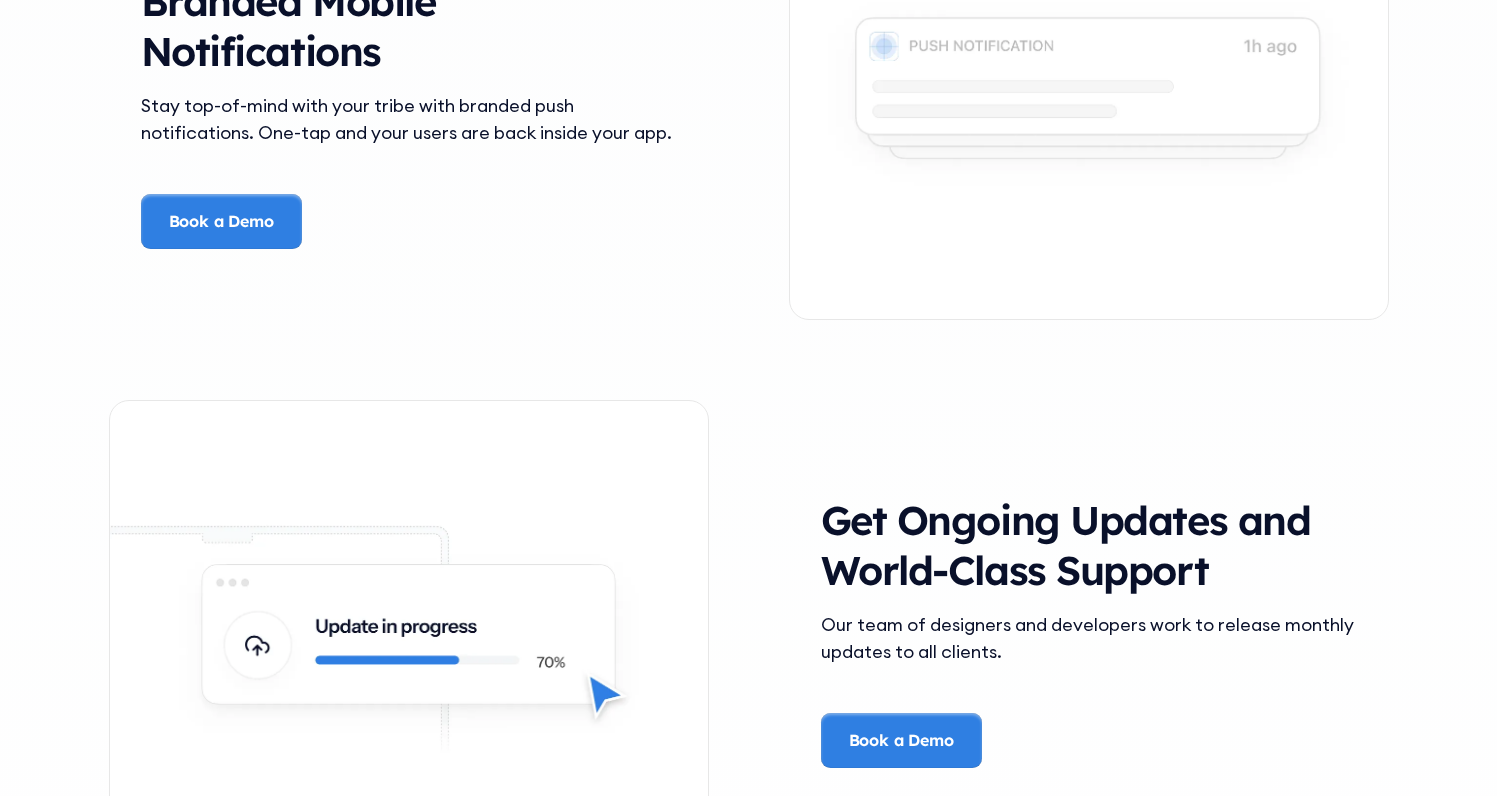 scroll, scrollTop: 4295, scrollLeft: 0, axis: vertical 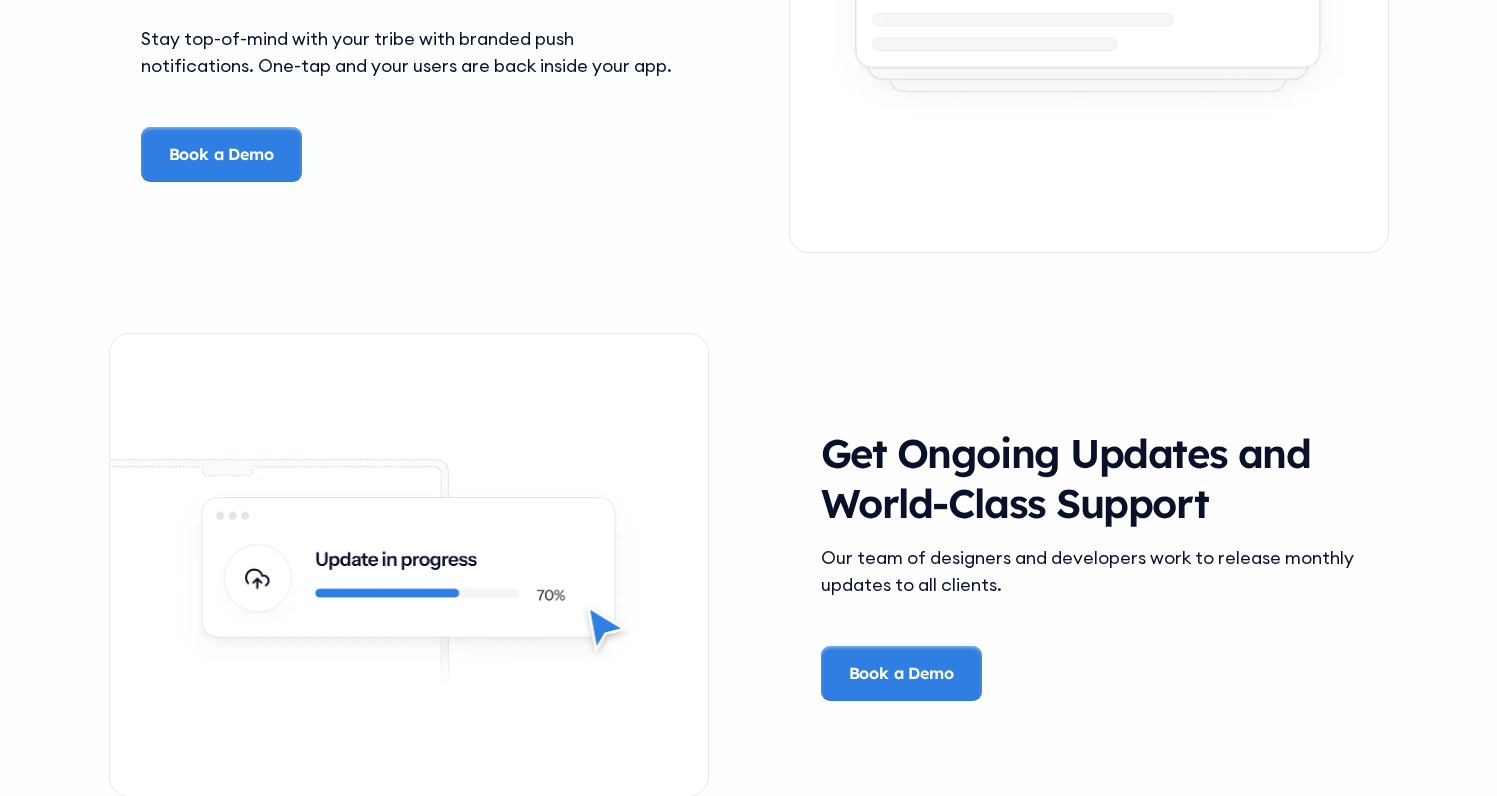click on "Get Ongoing Updates and World-Class Support" at bounding box center [1089, 478] 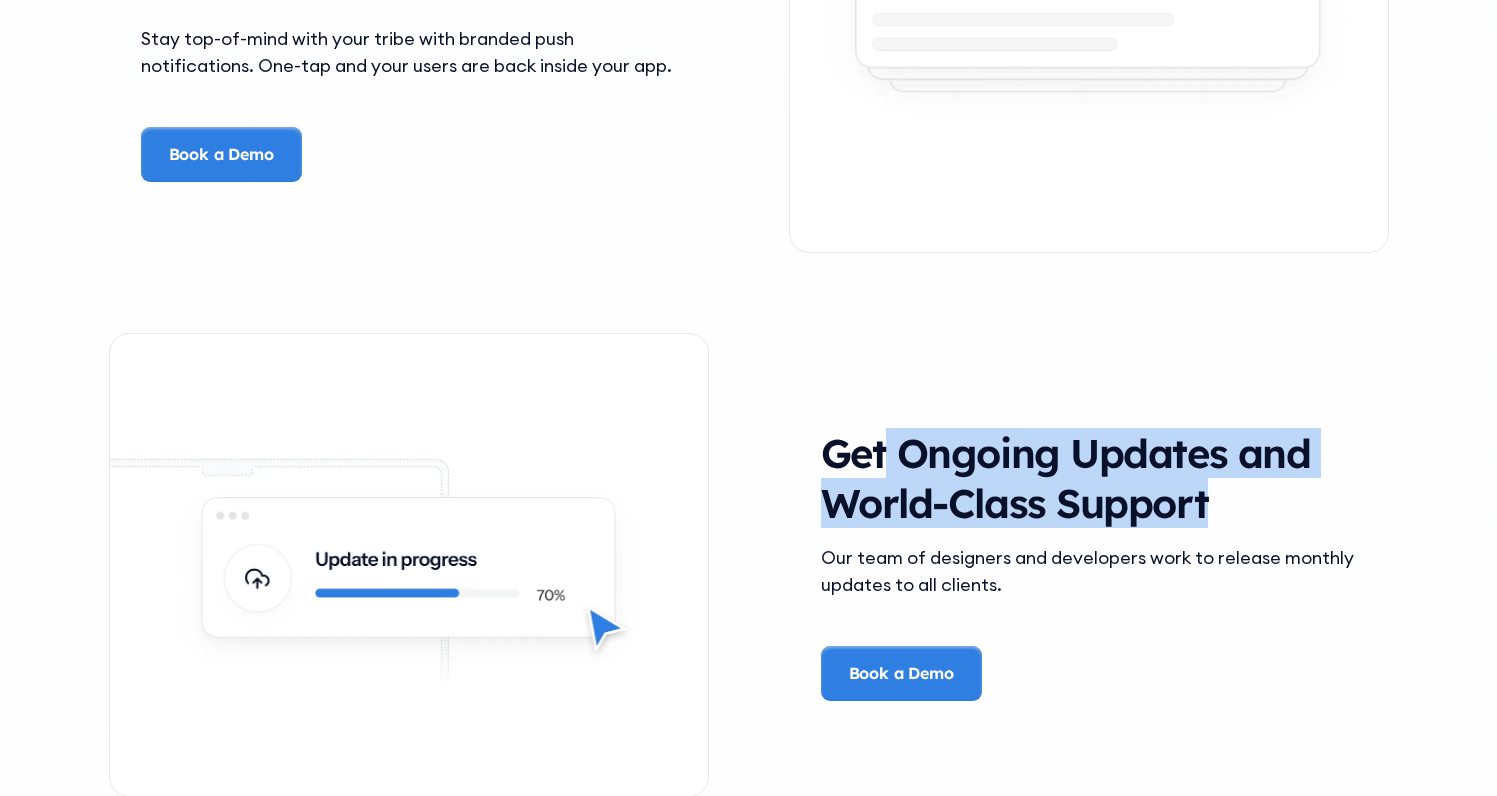 drag, startPoint x: 885, startPoint y: 466, endPoint x: 1046, endPoint y: 493, distance: 163.24828 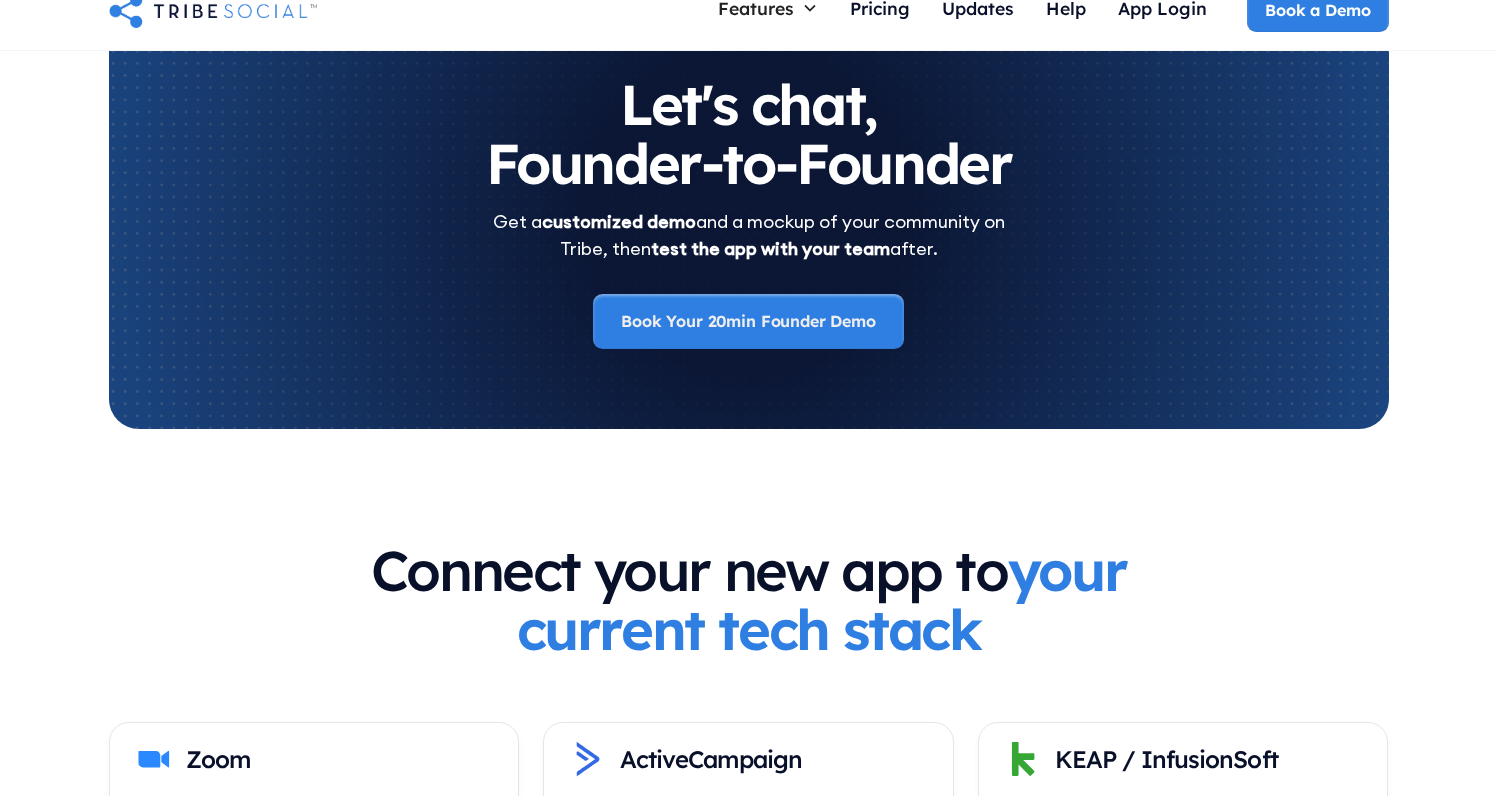 scroll, scrollTop: 6681, scrollLeft: 0, axis: vertical 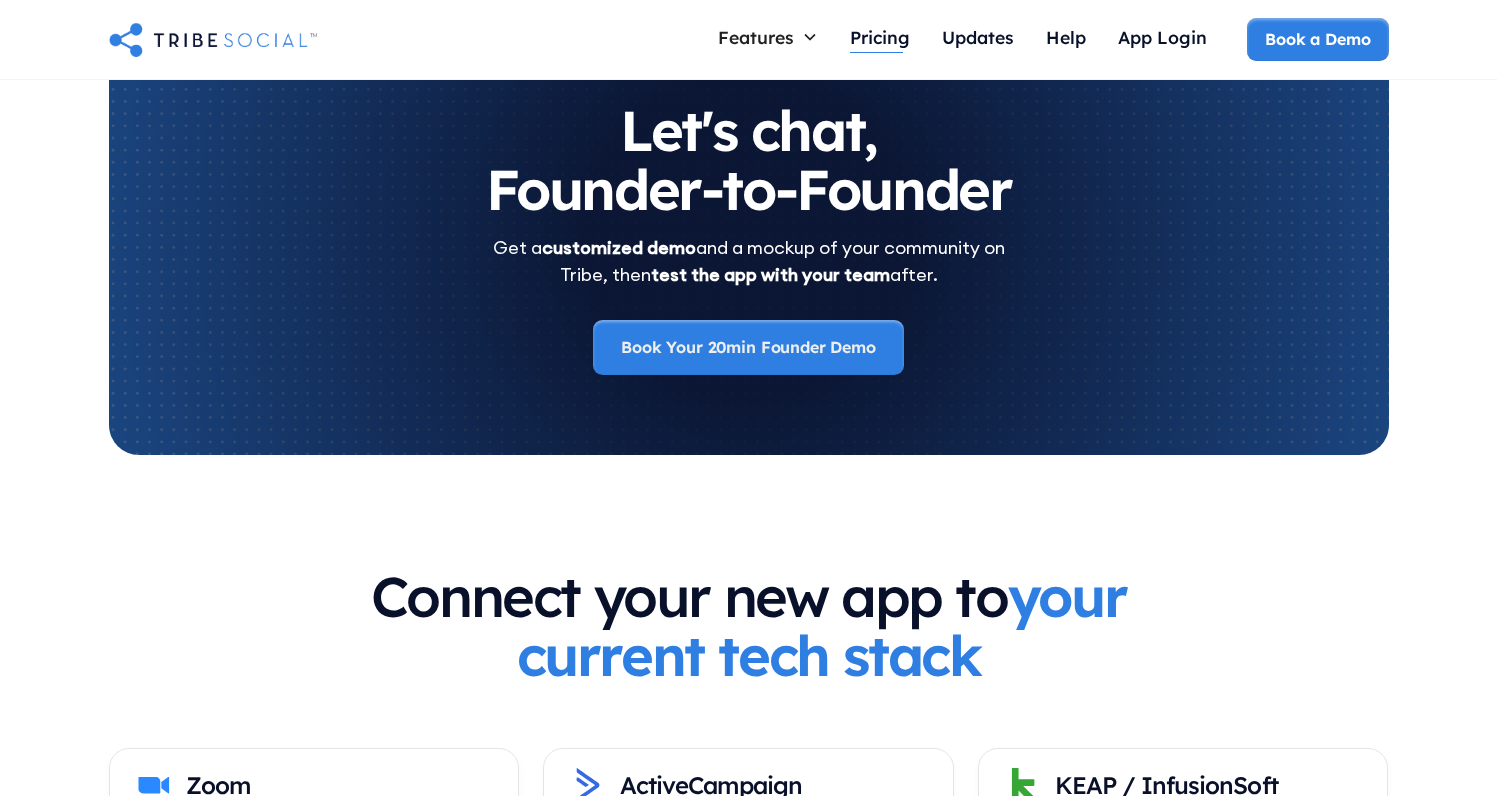 click on "Pricing" at bounding box center (880, 37) 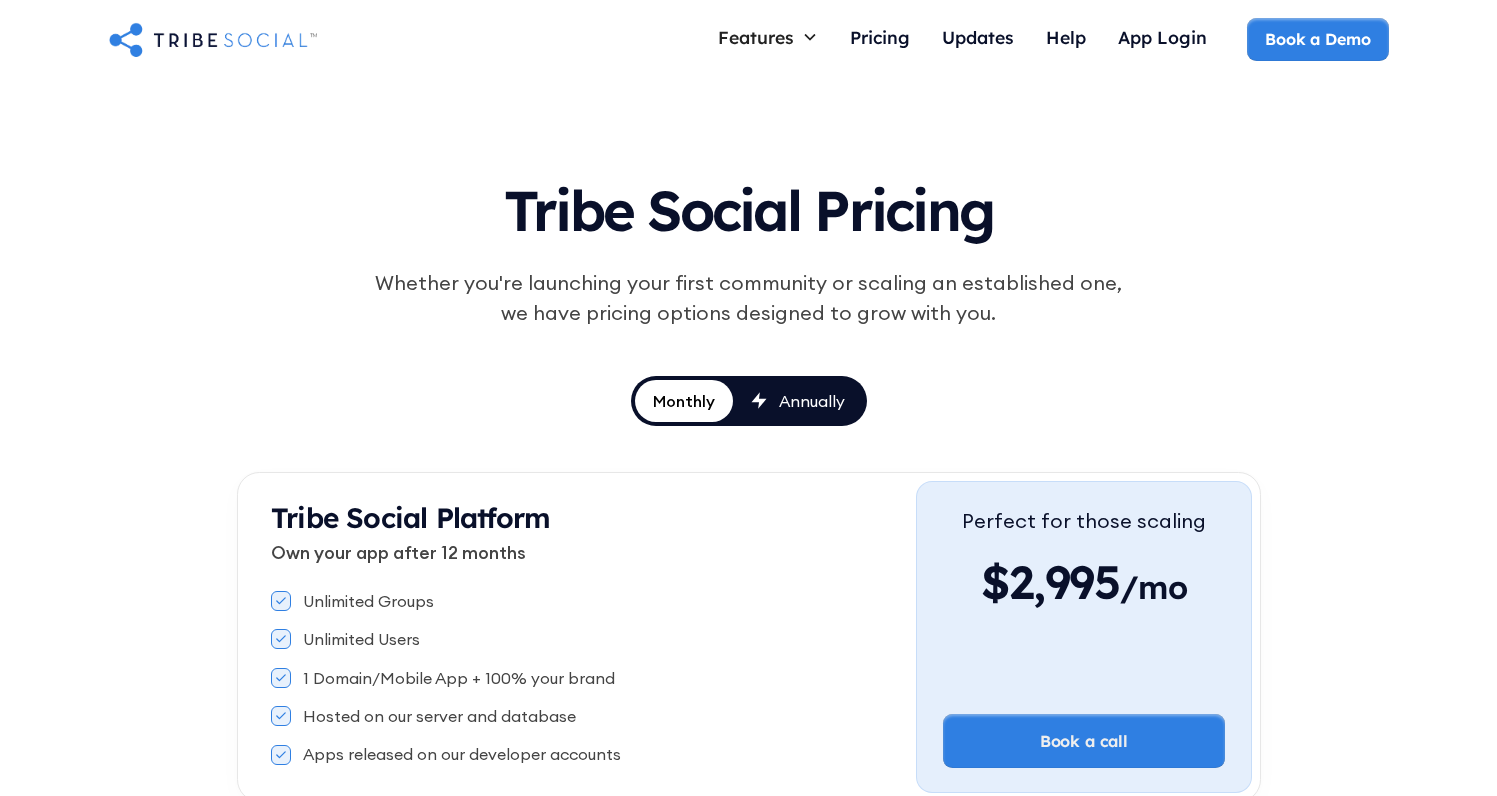 scroll, scrollTop: 0, scrollLeft: 0, axis: both 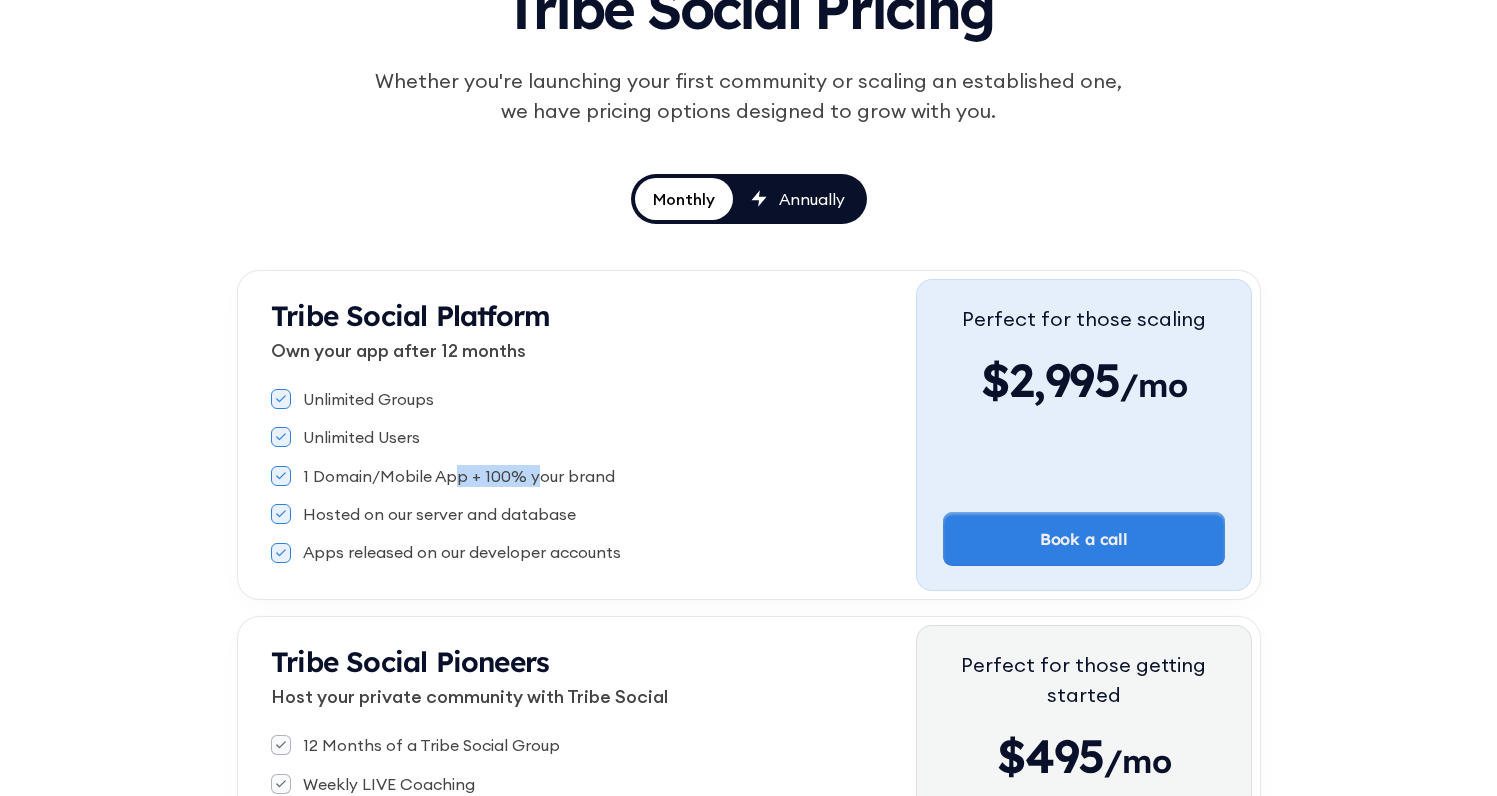 drag, startPoint x: 451, startPoint y: 478, endPoint x: 532, endPoint y: 483, distance: 81.154175 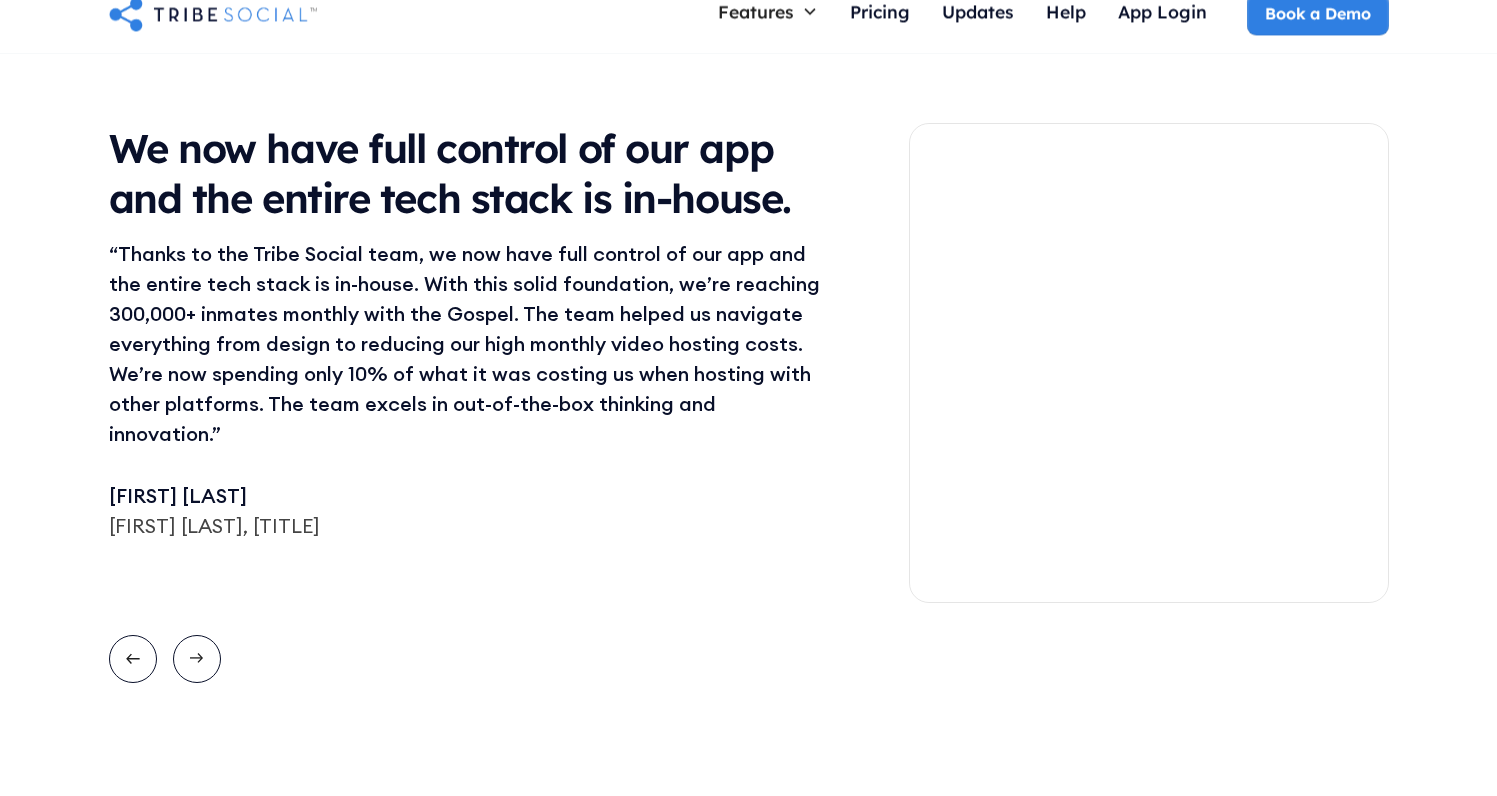 scroll, scrollTop: 1800, scrollLeft: 0, axis: vertical 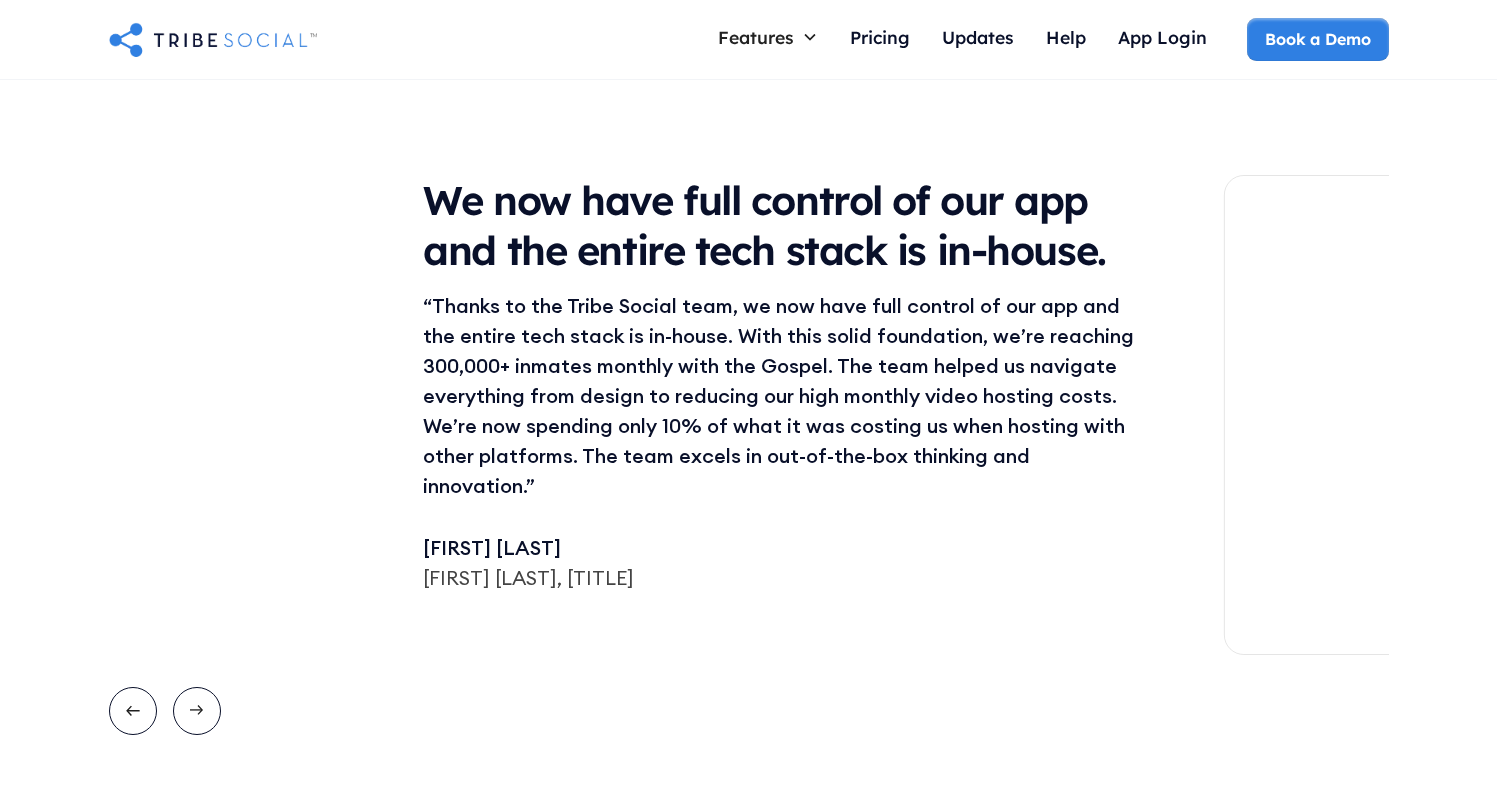 click on "“Thanks to the Tribe Social team, we now have full control of our app and the entire tech stack is in-house. With this solid foundation, we’re reaching 400,000+ inmates monthly with the Gospel. The team helped us navigate everything from design to reducing our high monthly video hosting costs. We’re now spending only 10% of what it was costing us when hosting with other platforms. The team excels in out-of-the-box thinking and innovation.”" at bounding box center (783, 396) 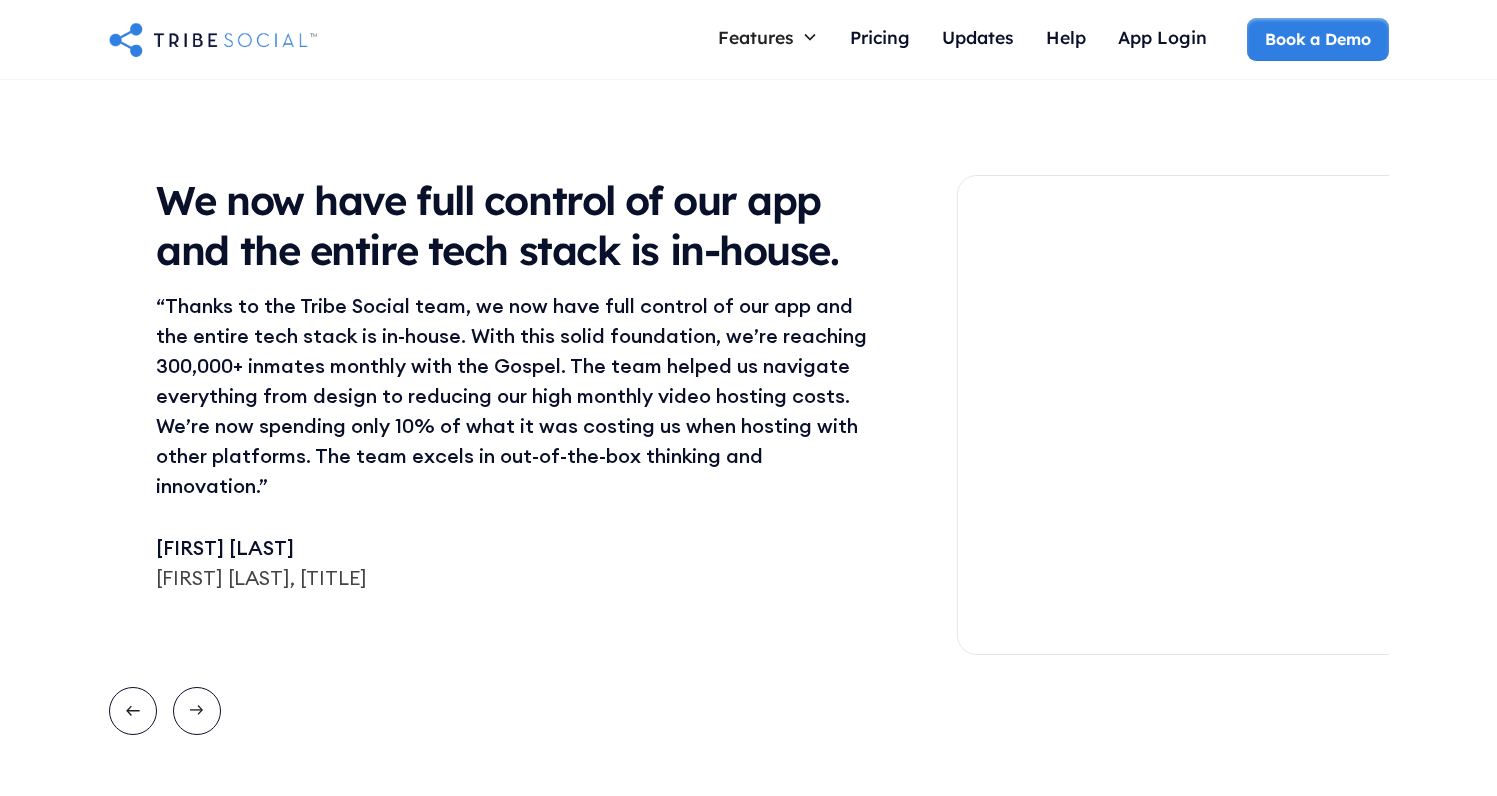 drag, startPoint x: 1055, startPoint y: 340, endPoint x: 1332, endPoint y: 333, distance: 277.08844 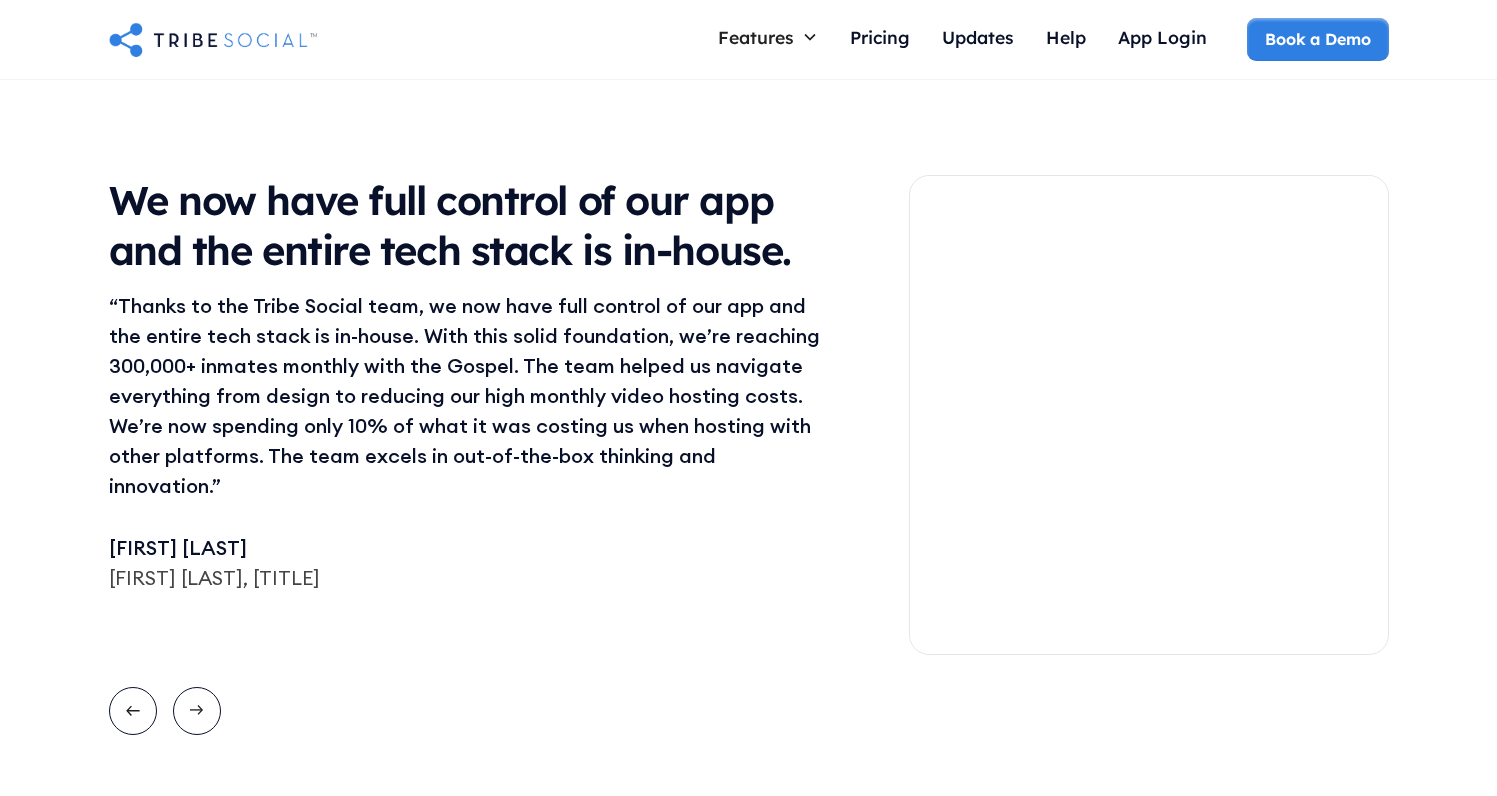 click on "We have no more worries whether or not our trainings are going to disappear. “We had several years worth of training and Facebook groups which were really in danger of all of it disappearing overnight. We partnered with Tribe Social and have been able to create our own platform that we have no more worries whether or not our trainings are going to disappear.” Benji Alexander Raising Royalty We now have full control of our app and the entire tech stack is in-house. “Thanks to the Tribe Social team, we now have full control of our app and the entire tech stack is in-house. With this solid foundation, we’re reaching 300,000+ inmates monthly with the Gospel. The team helped us navigate everything from design to reducing our high monthly video hosting costs. We’re now spending only 10% of what it was costing us when hosting with other platforms. The team excels in out-of-the-box thinking and innovation.” Jake Bodine CEO, God Behind Bars Benji Alexander Raising Royalty Jake Bodine CEO, God Behind Bars" at bounding box center (748, 455) 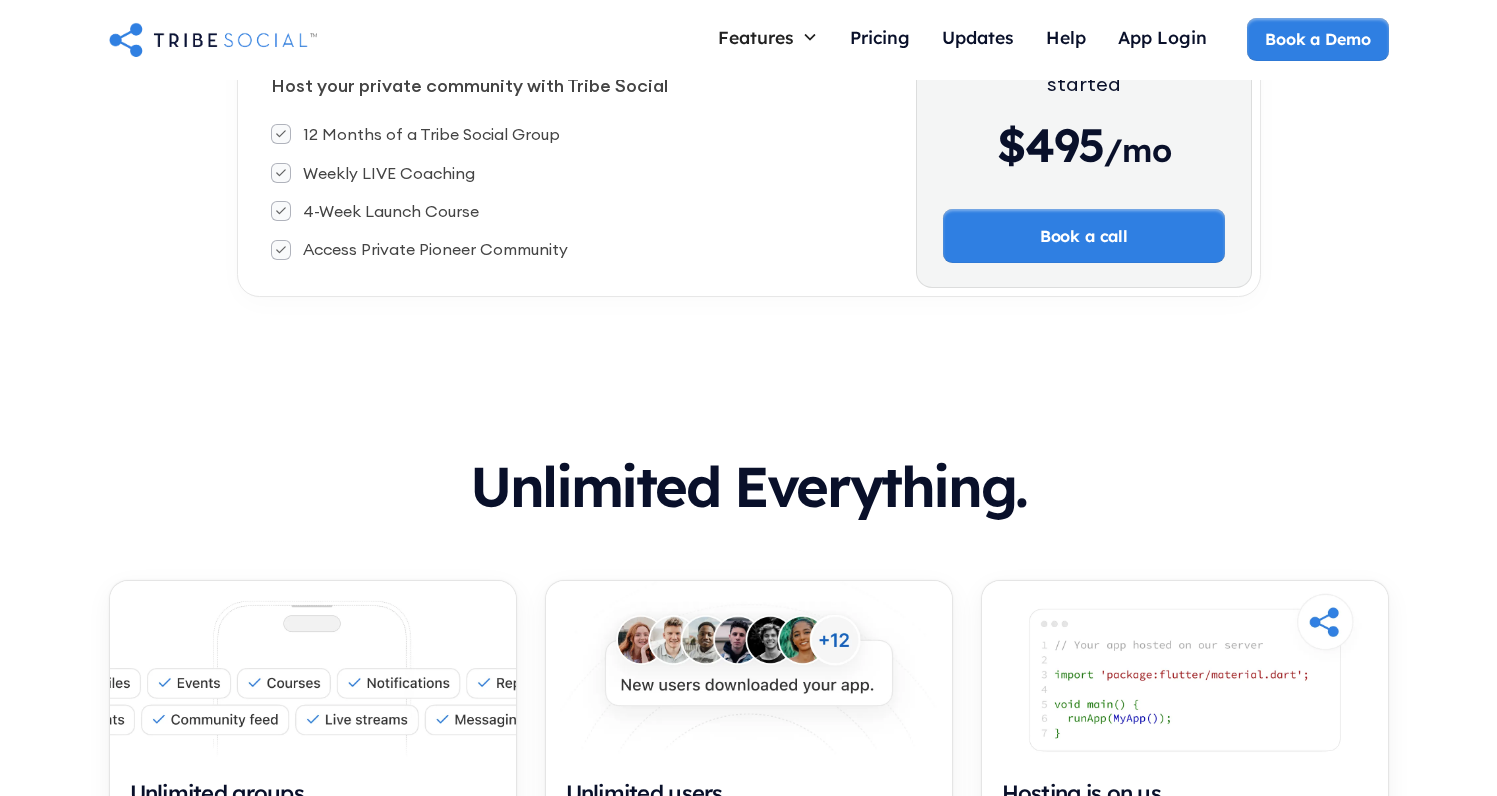 scroll, scrollTop: 0, scrollLeft: 0, axis: both 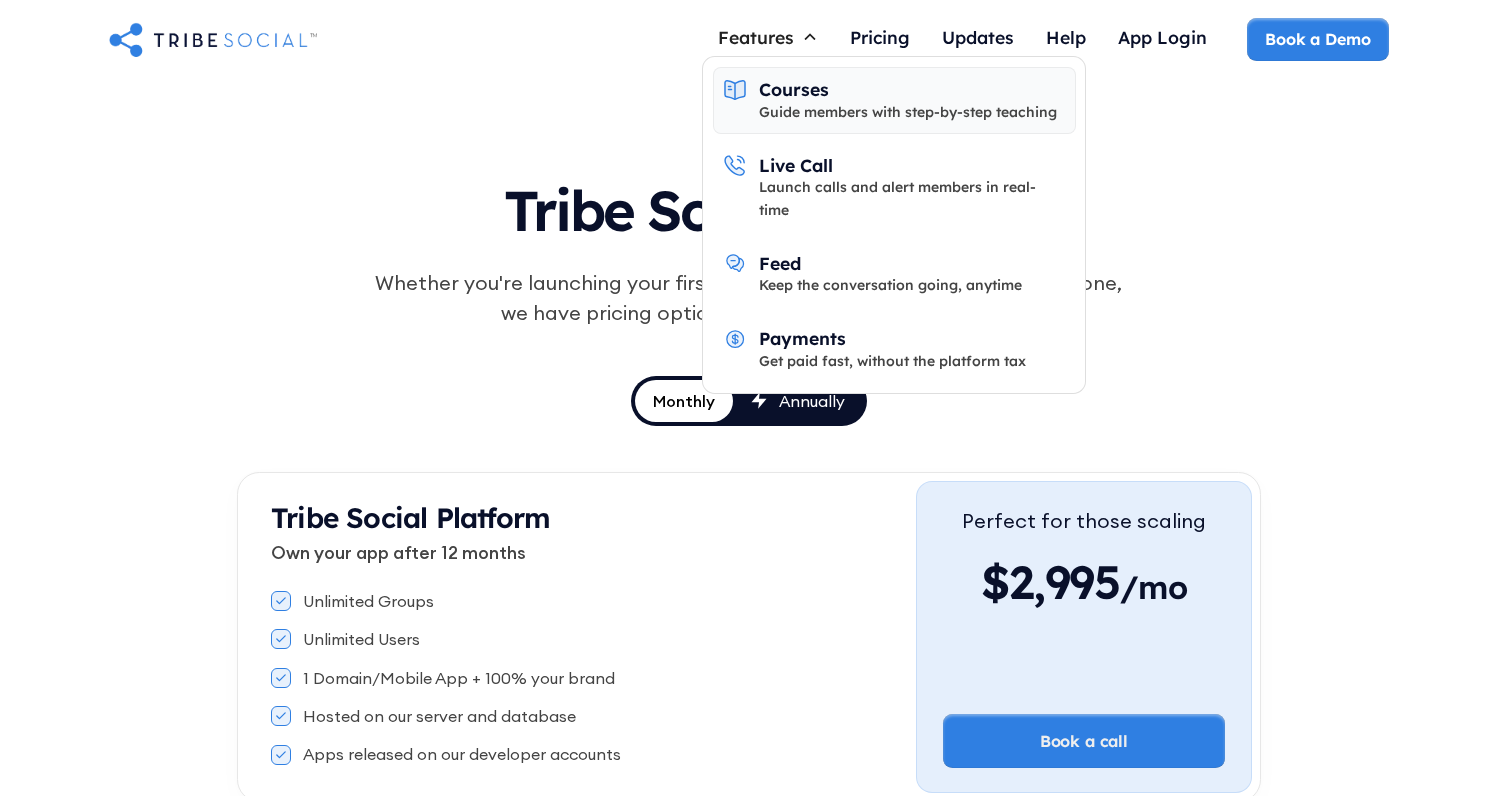 click on "Courses" at bounding box center (794, 89) 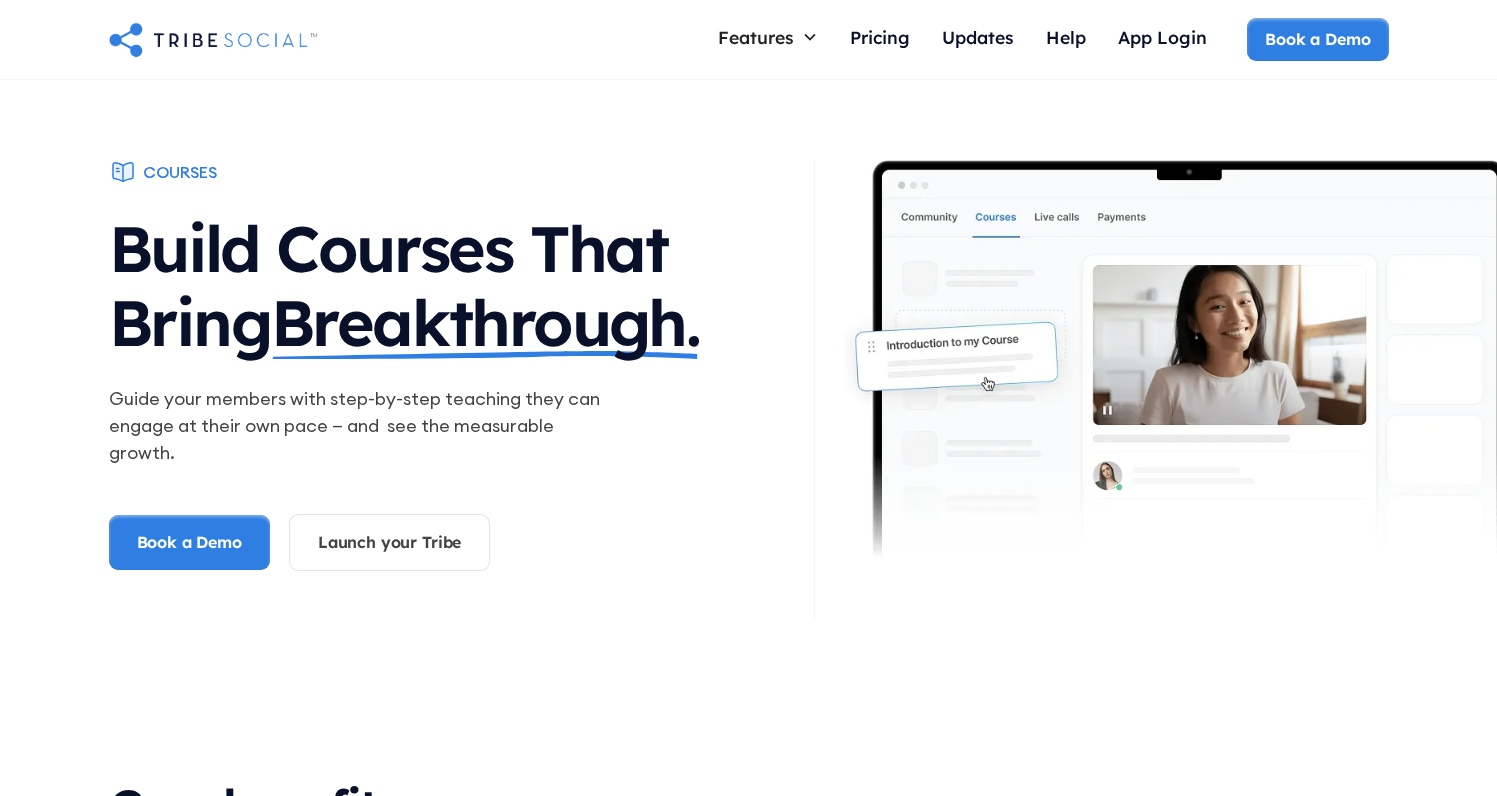 scroll, scrollTop: 0, scrollLeft: 0, axis: both 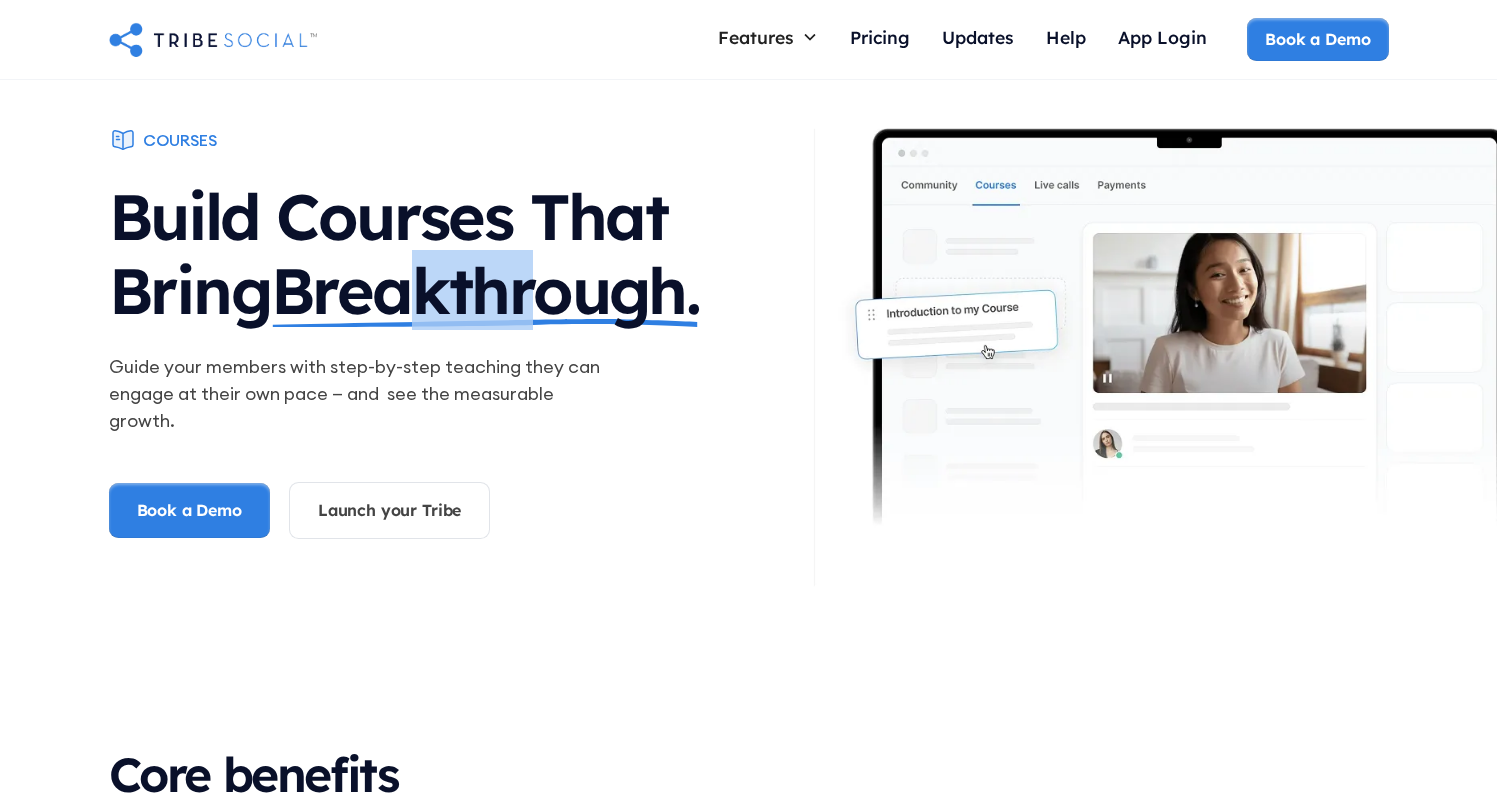 drag, startPoint x: 415, startPoint y: 300, endPoint x: 562, endPoint y: 300, distance: 147 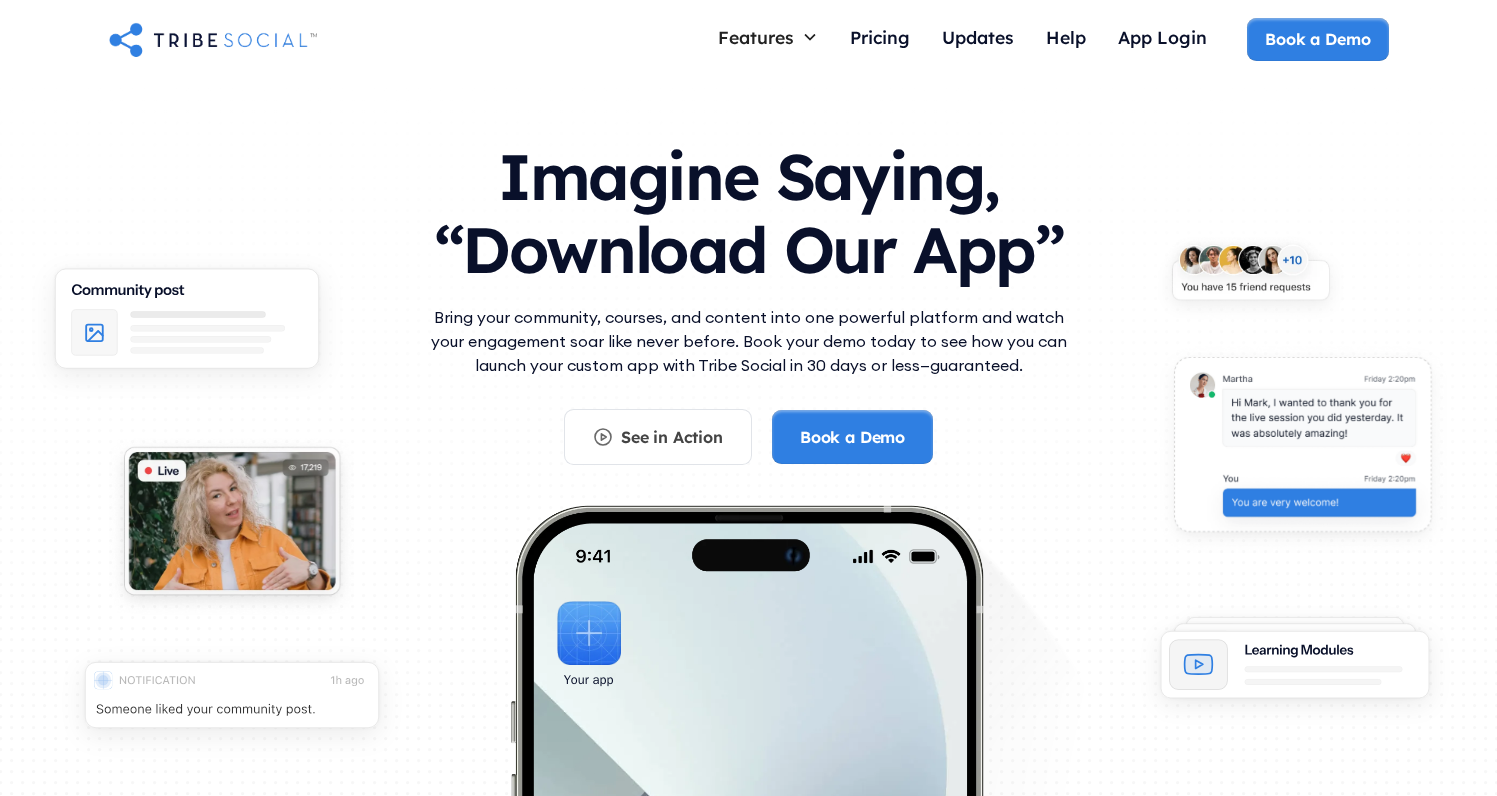 scroll, scrollTop: 0, scrollLeft: 0, axis: both 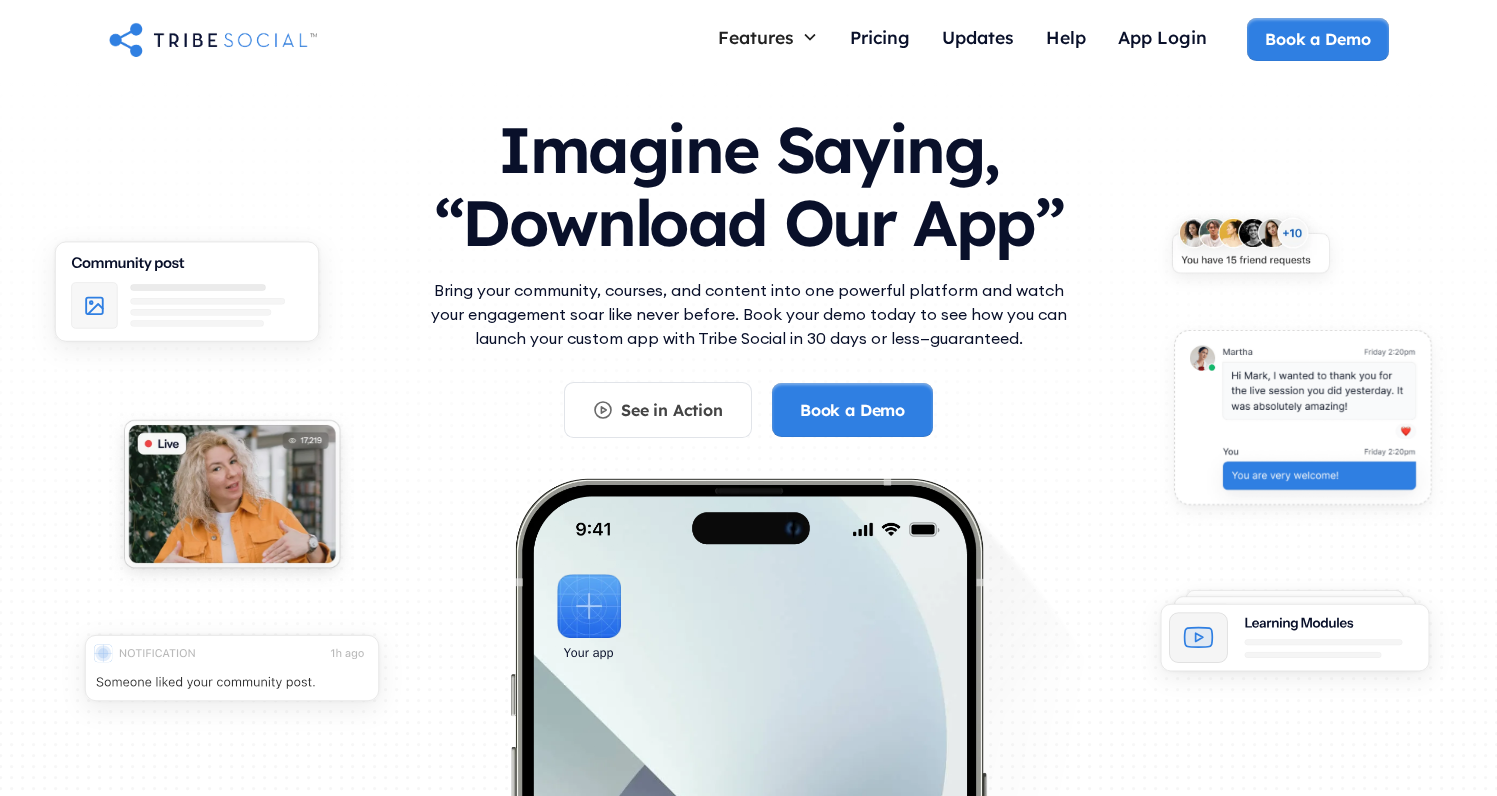 click on "Imagine Saying, “Download Our App”" at bounding box center [749, 181] 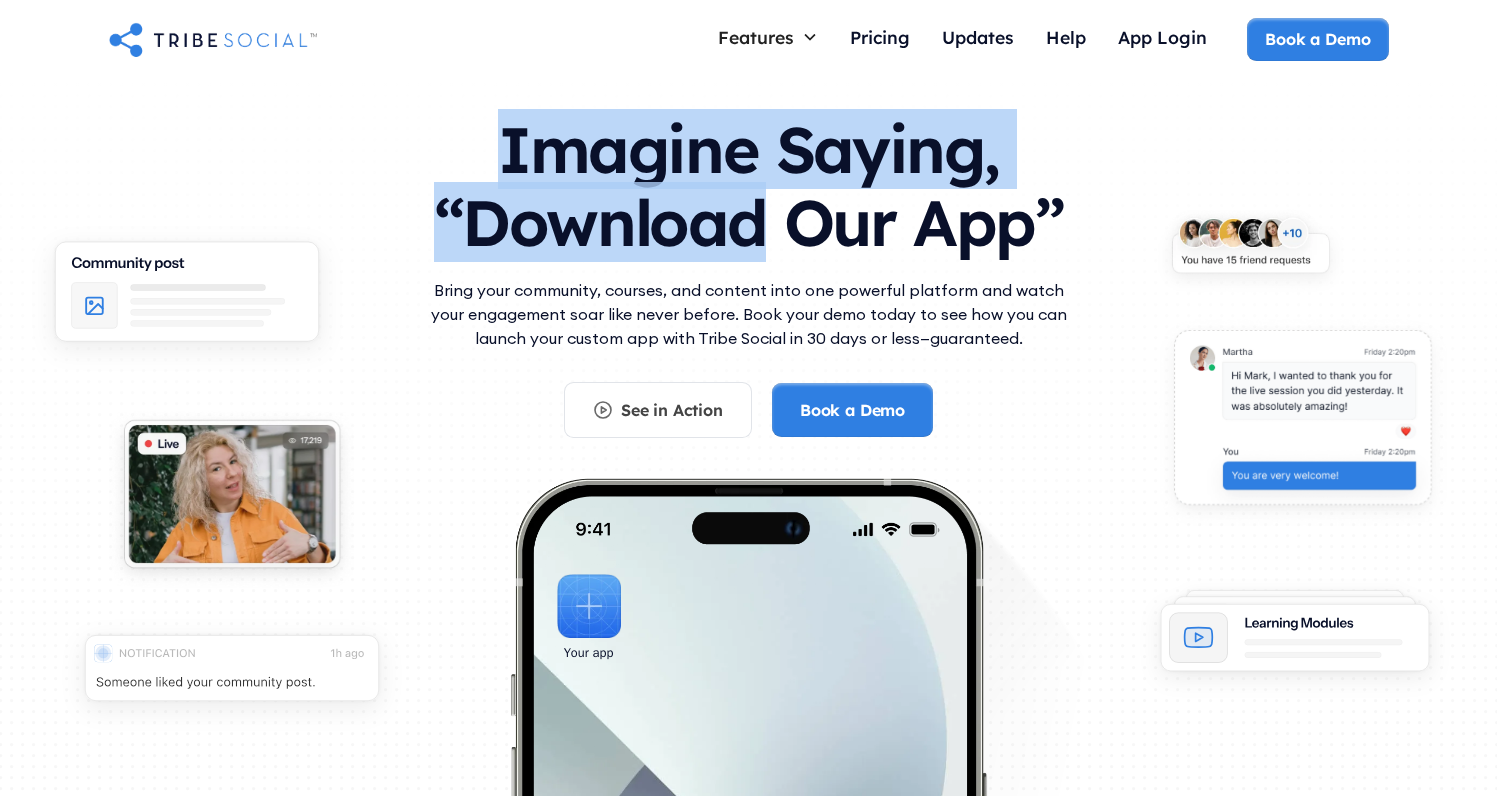 drag, startPoint x: 584, startPoint y: 162, endPoint x: 614, endPoint y: 243, distance: 86.37708 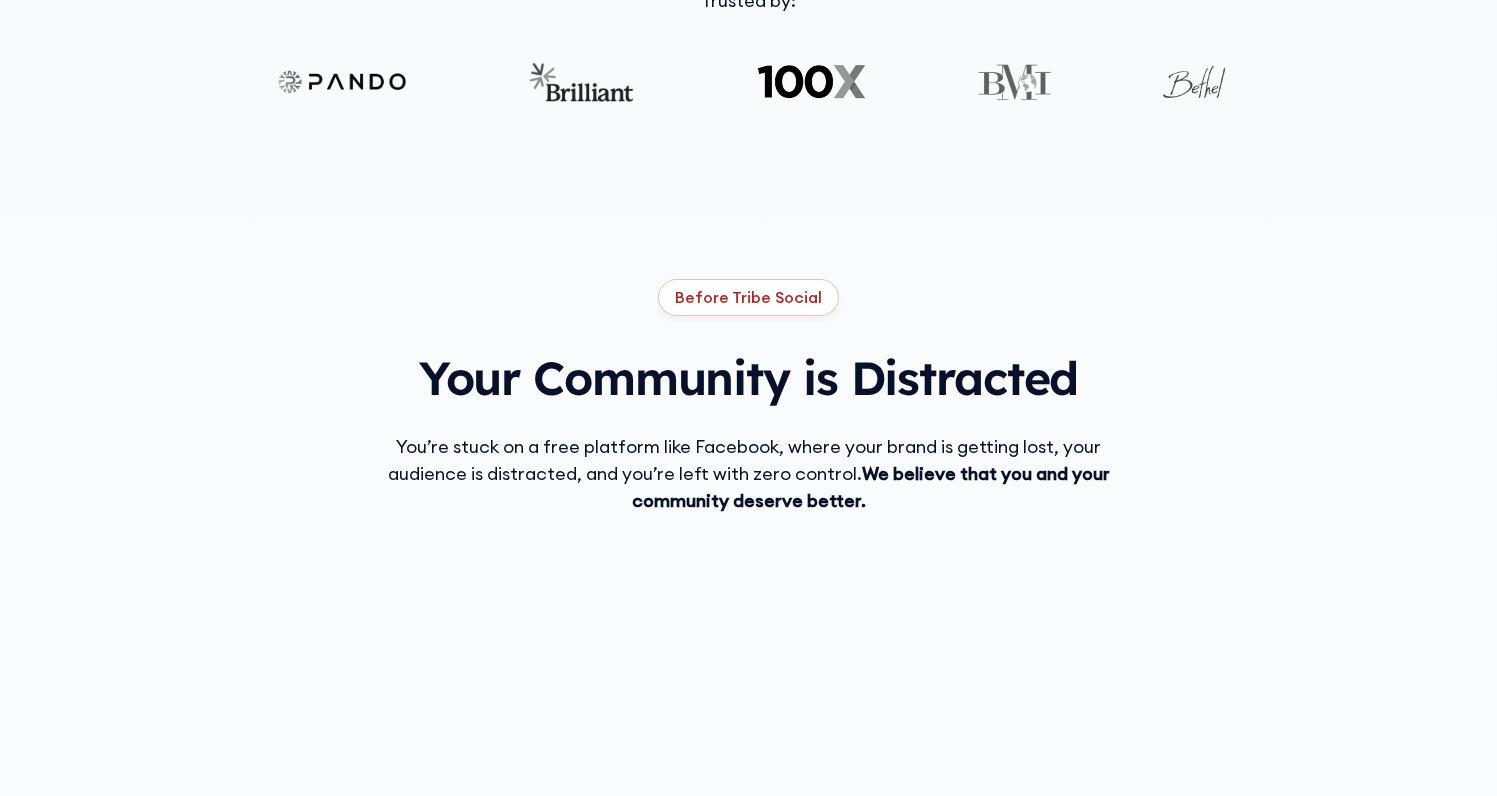 scroll, scrollTop: 1076, scrollLeft: 0, axis: vertical 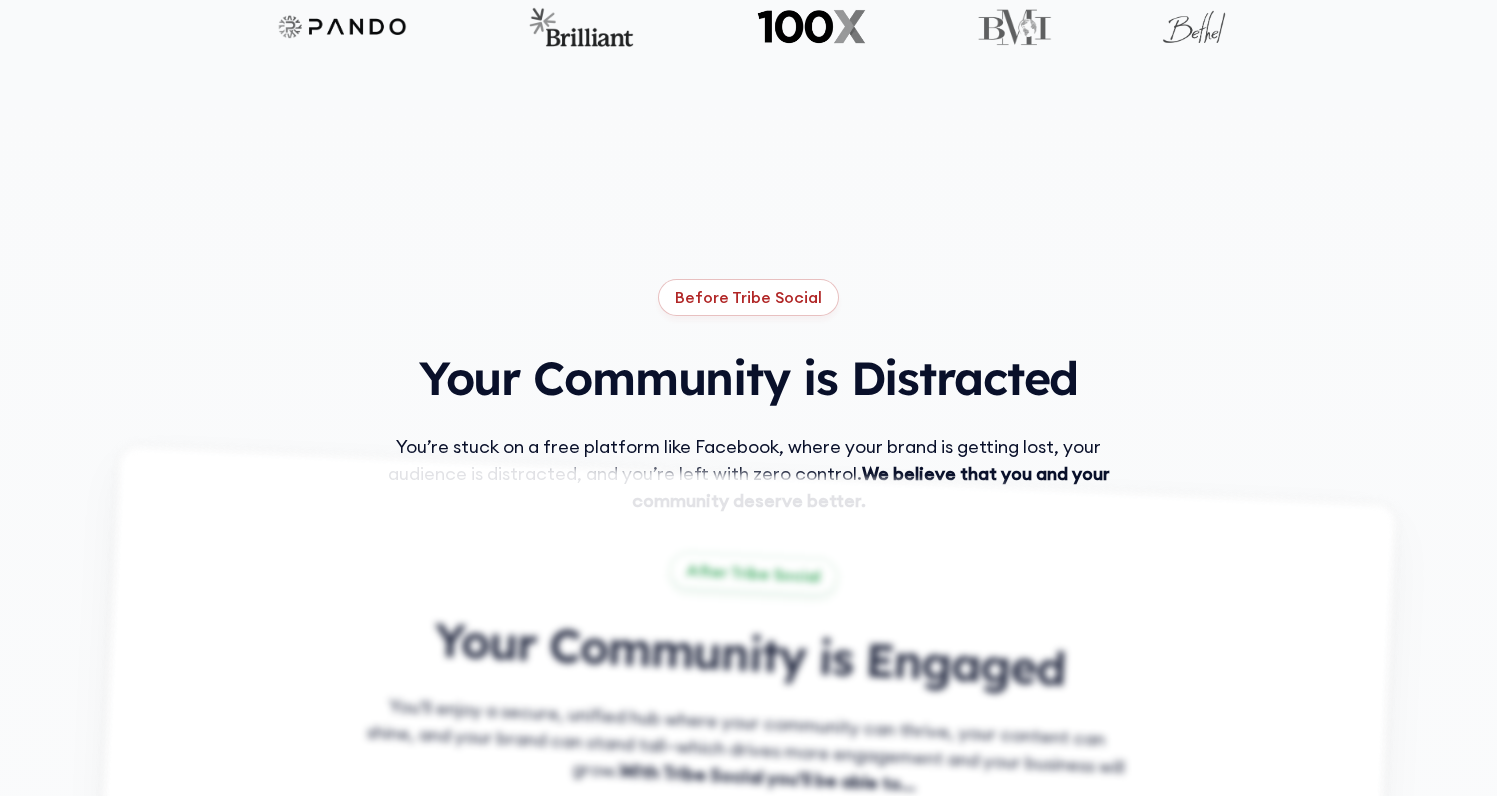 click on "Before Tribe Social Your Community is Distracted You’re stuck on a free platform like Facebook, where your brand is getting lost, your audience is distracted, and you’re left with zero control.  We believe that you and your community deserve better. After Tribe Social Your Community is Engaged You’ll enjoy a secure, unified hub where your community can thrive, your content can shine, and your brand can stand tall—which drives more engagement and your business will grow.  With Tribe Social you’ll be able to…" at bounding box center [749, 575] 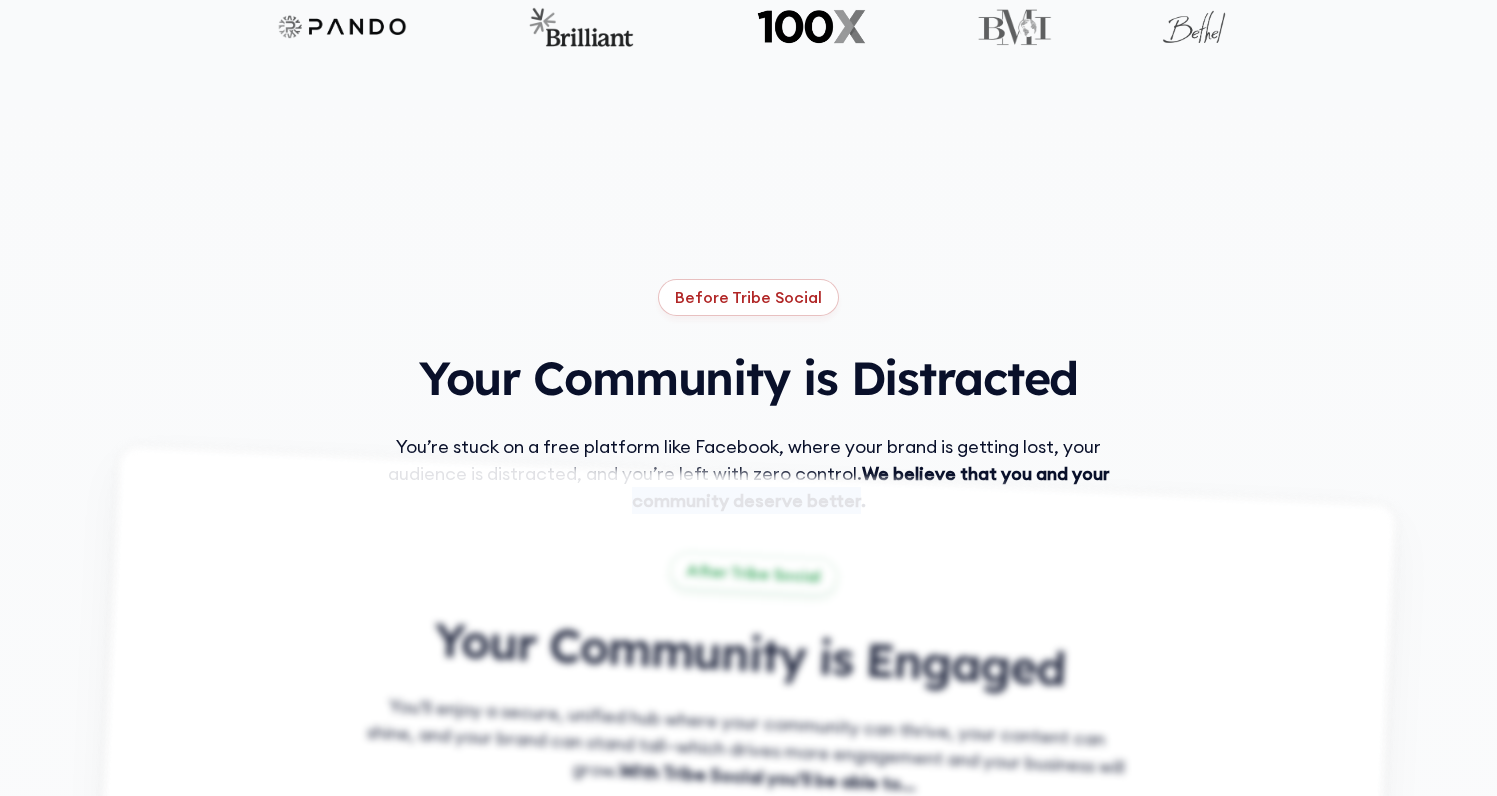 drag, startPoint x: 498, startPoint y: 367, endPoint x: 835, endPoint y: 367, distance: 337 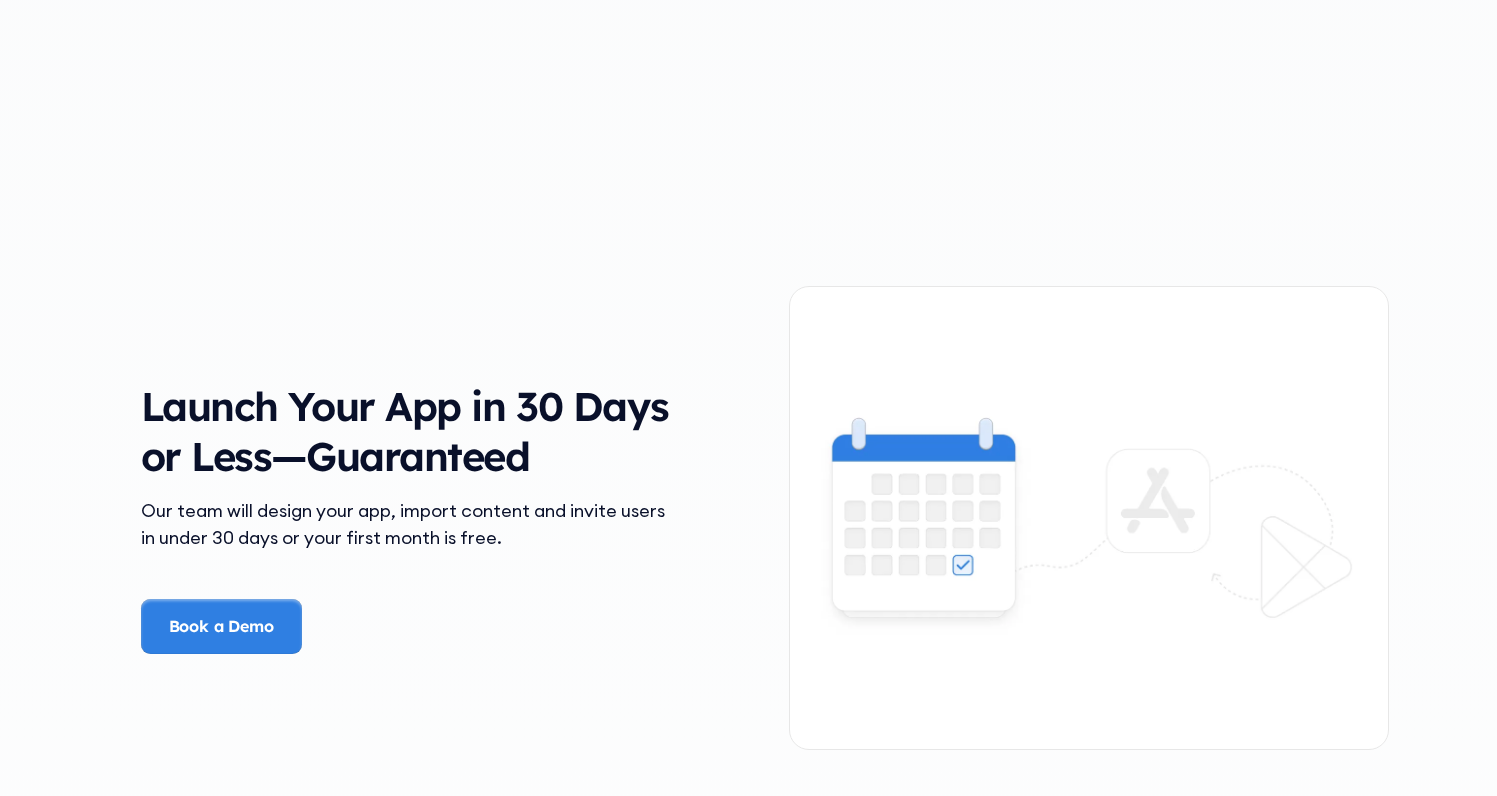scroll, scrollTop: 2785, scrollLeft: 0, axis: vertical 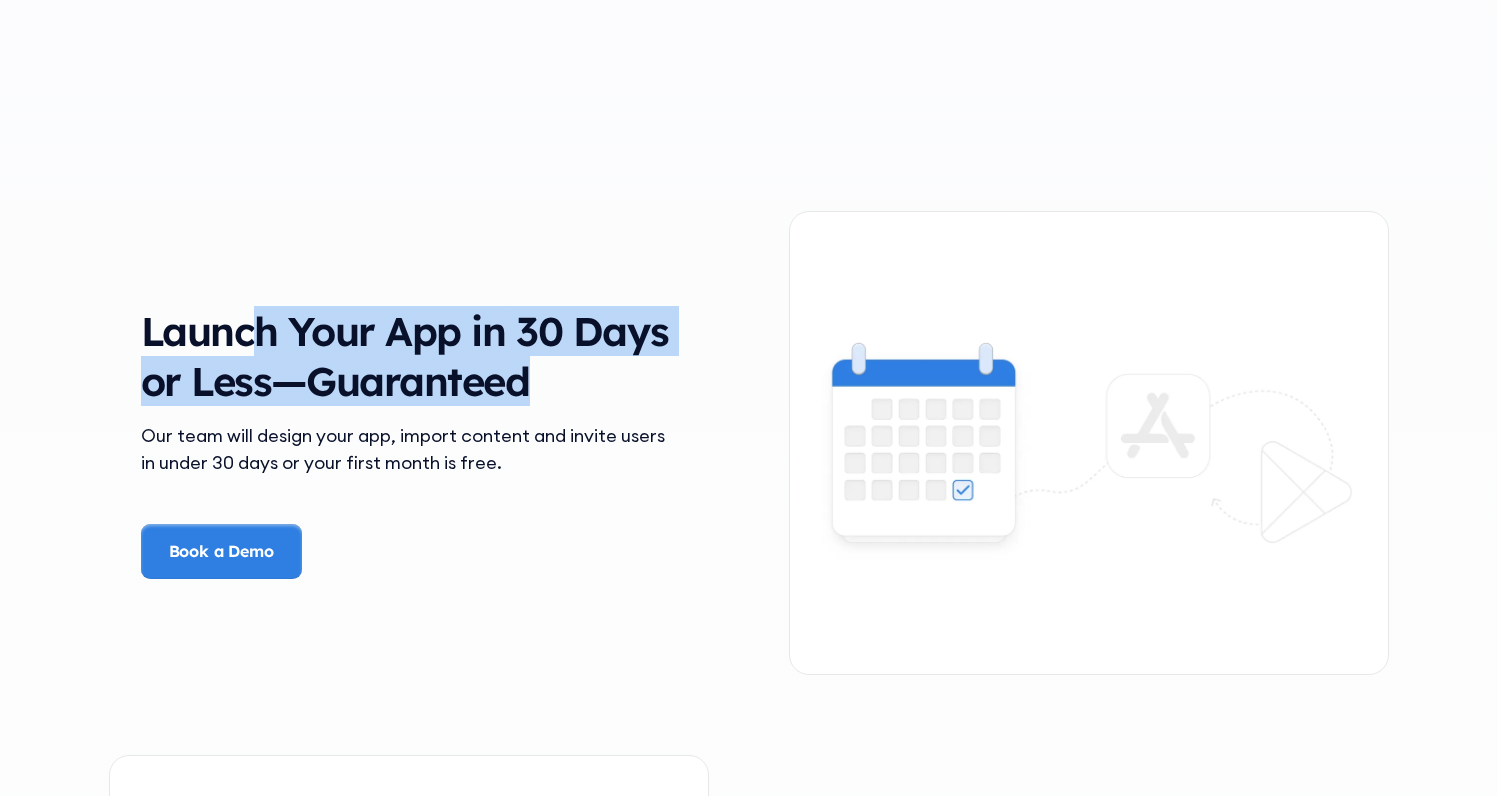 drag, startPoint x: 265, startPoint y: 343, endPoint x: 508, endPoint y: 416, distance: 253.7282 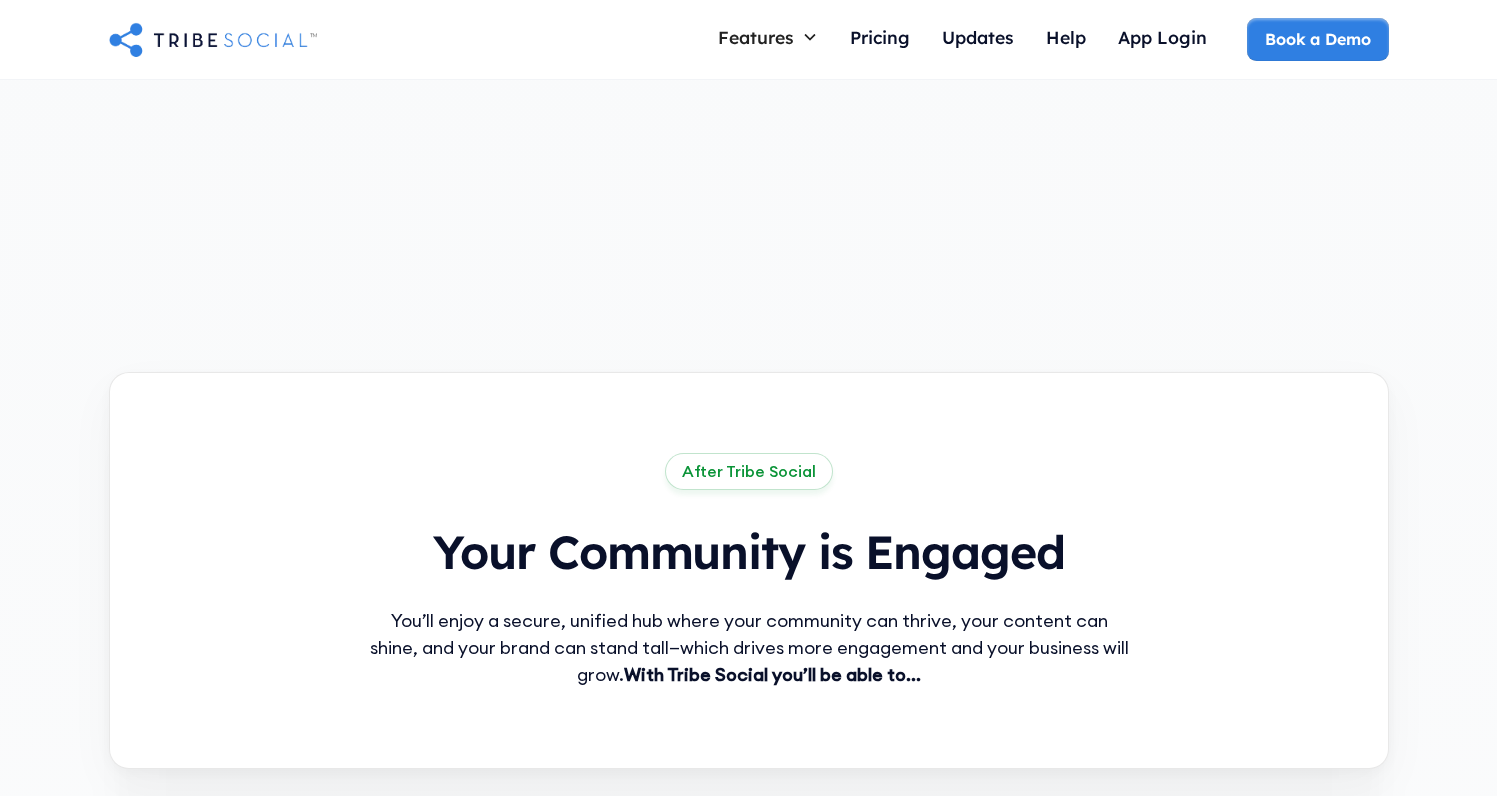 scroll, scrollTop: 1032, scrollLeft: 0, axis: vertical 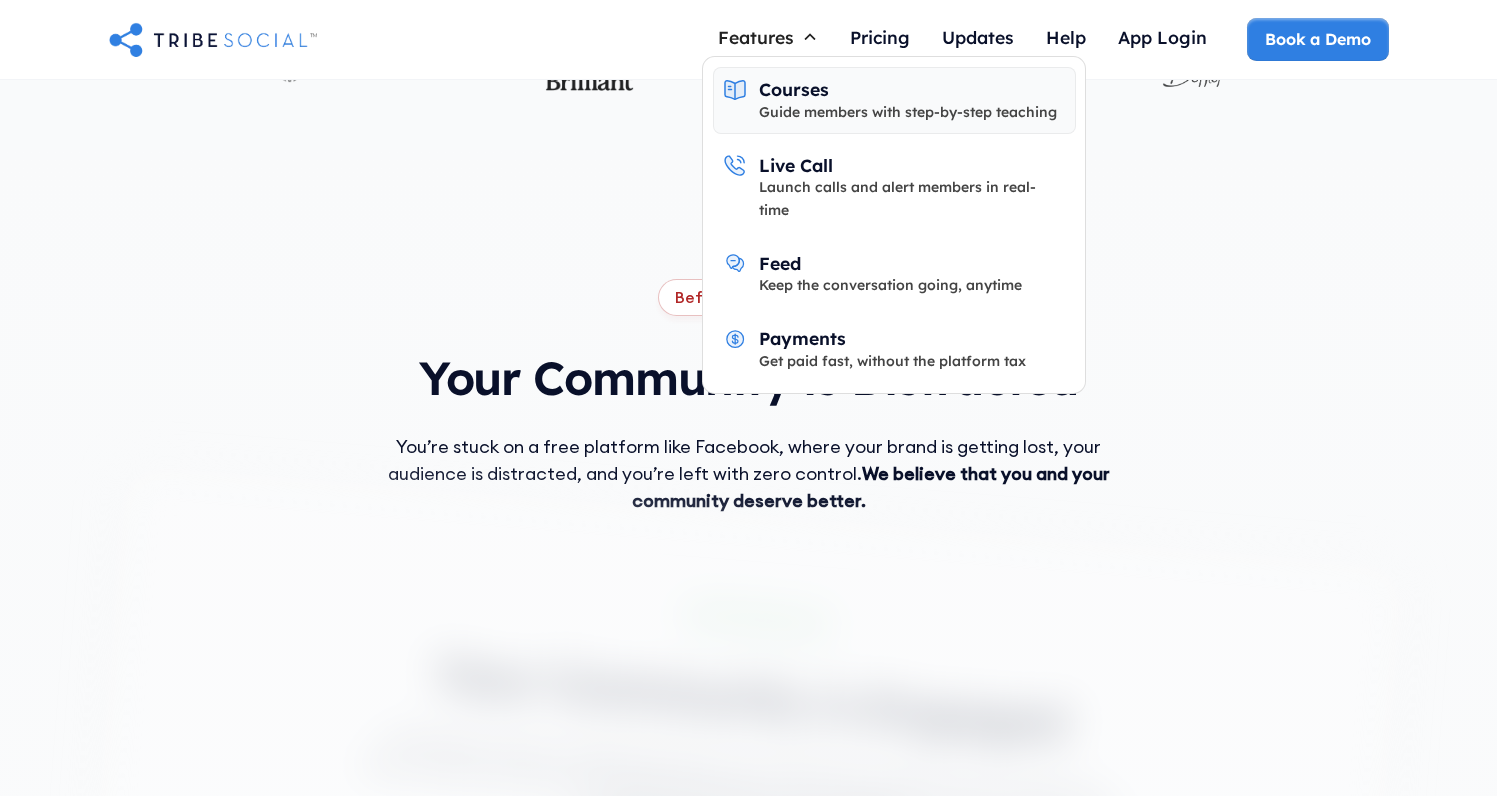 click on "Courses Guide members with step-by-step teaching" at bounding box center [908, 100] 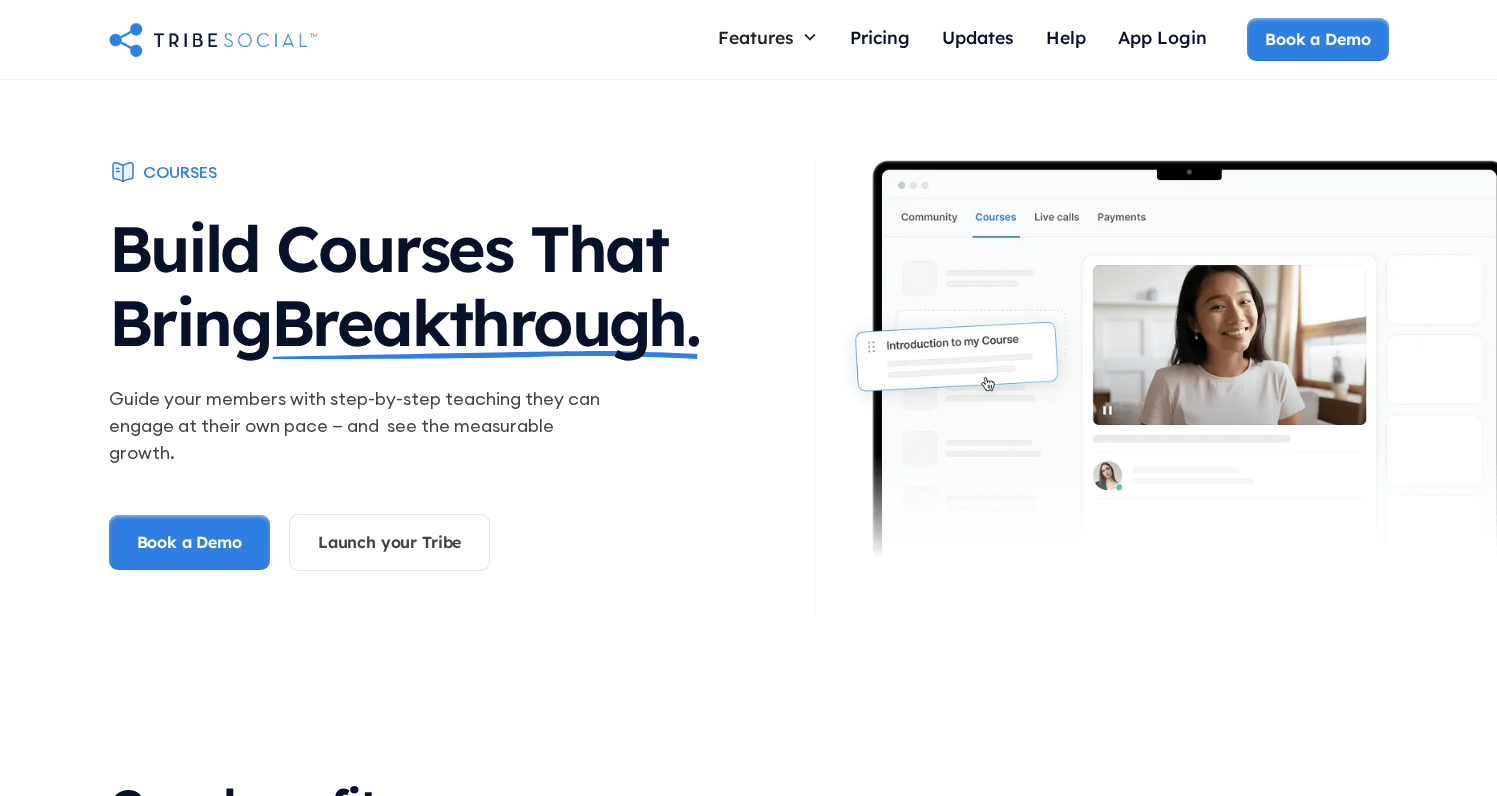 scroll, scrollTop: 0, scrollLeft: 0, axis: both 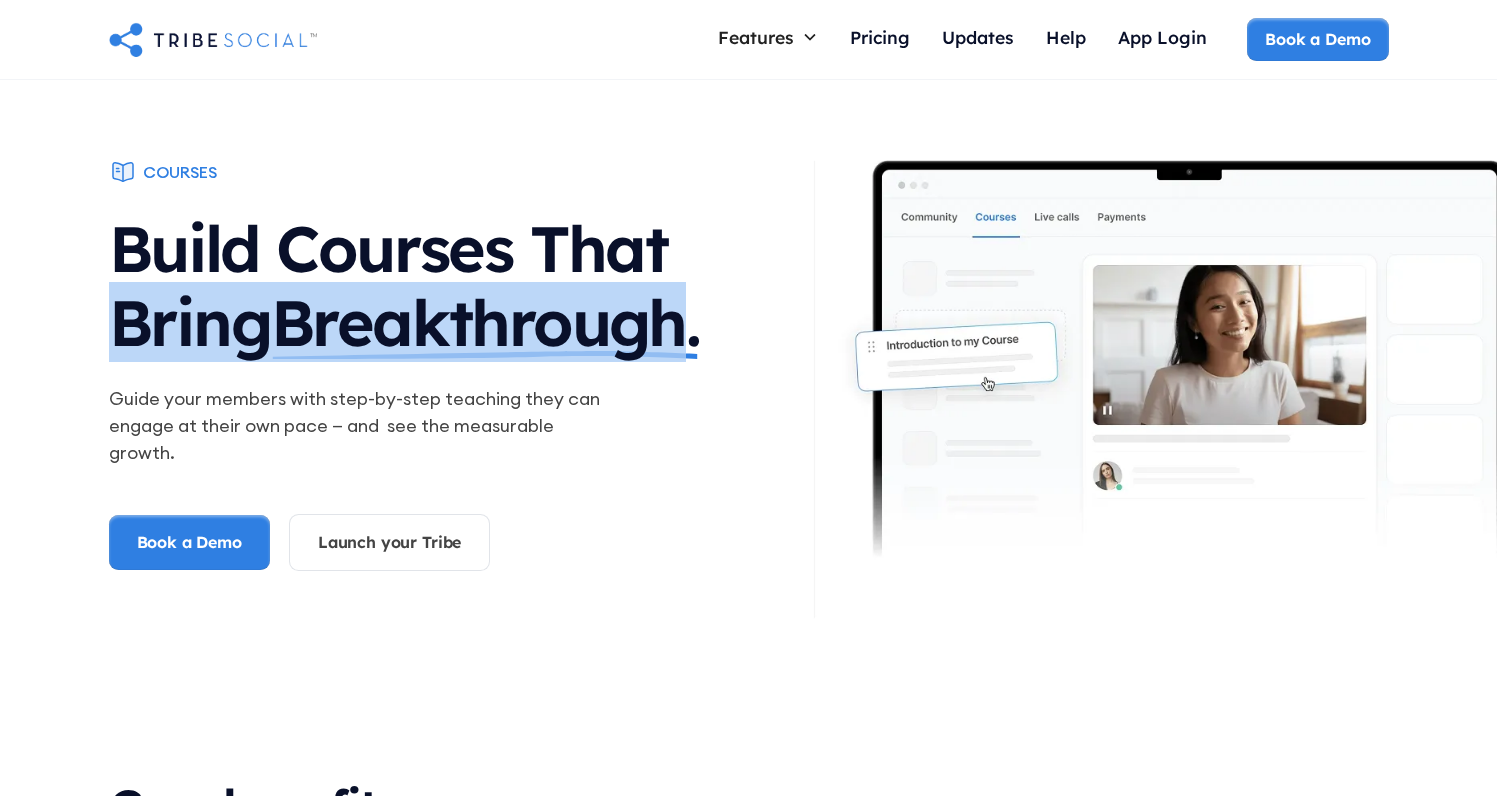 drag, startPoint x: 245, startPoint y: 337, endPoint x: 490, endPoint y: 337, distance: 245 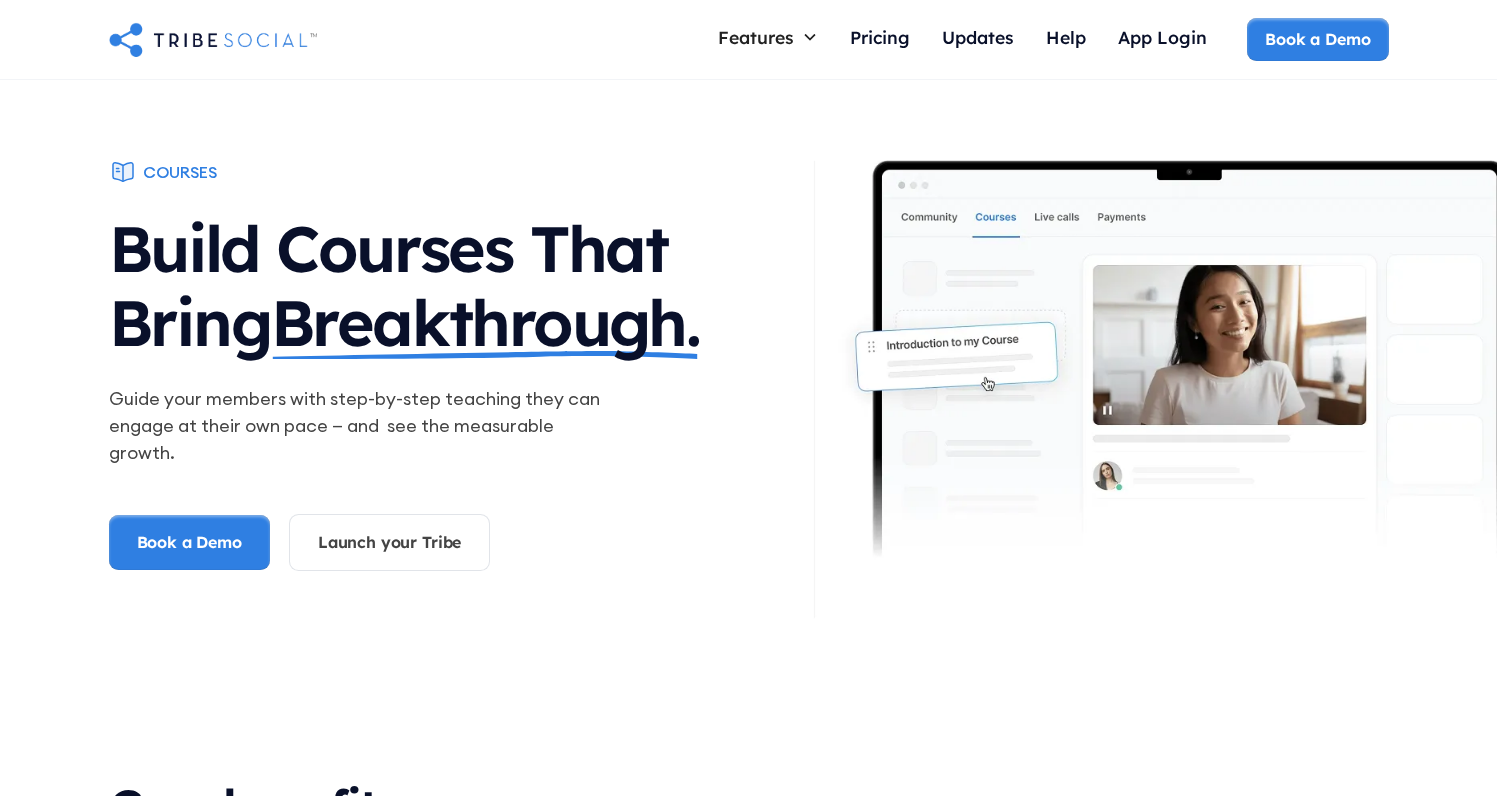 click on "Guide your members with step-by-step teaching they can engage at their own pace — and  see the measurable growth." at bounding box center (365, 425) 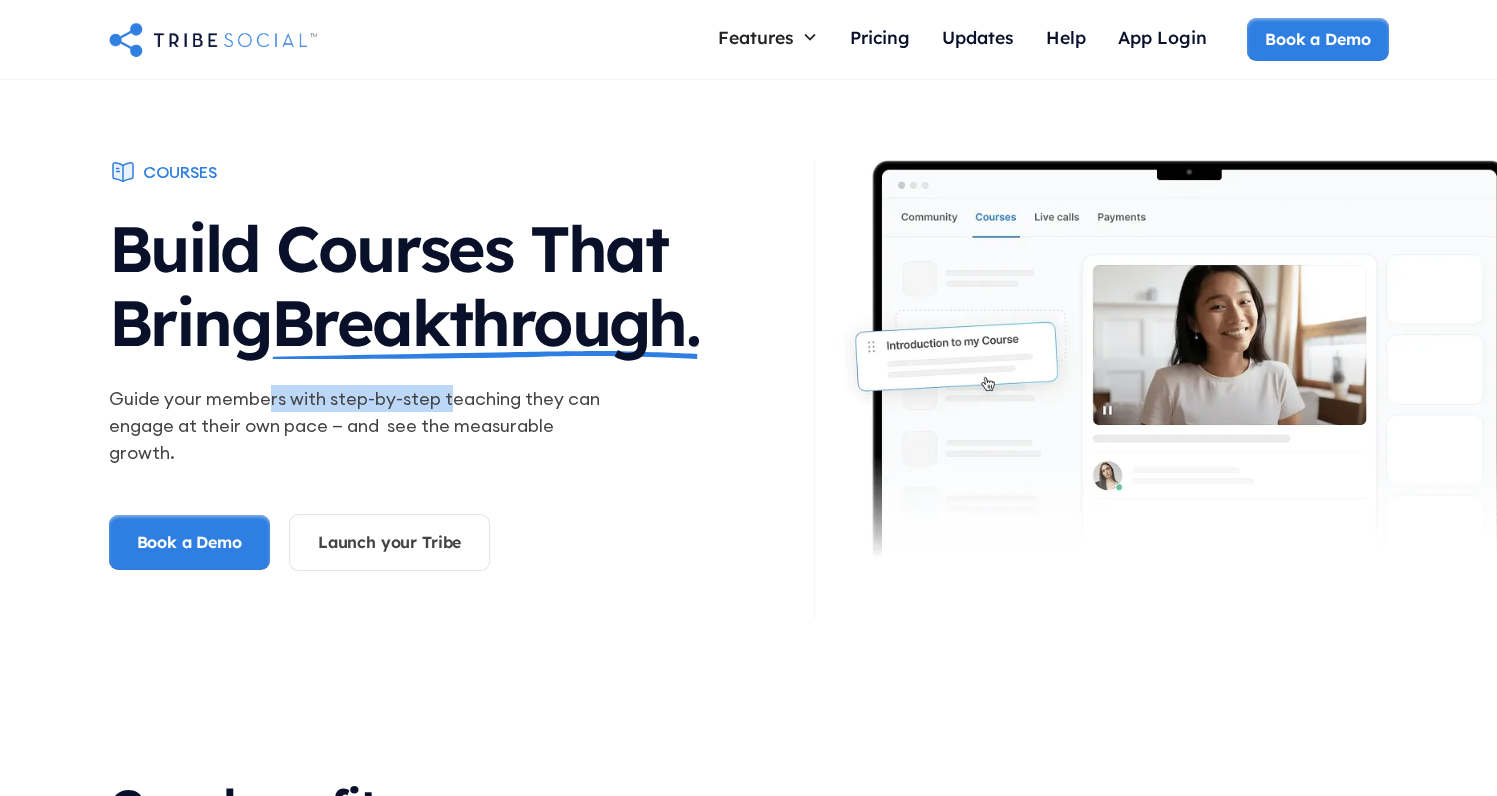 drag, startPoint x: 278, startPoint y: 396, endPoint x: 448, endPoint y: 397, distance: 170.00294 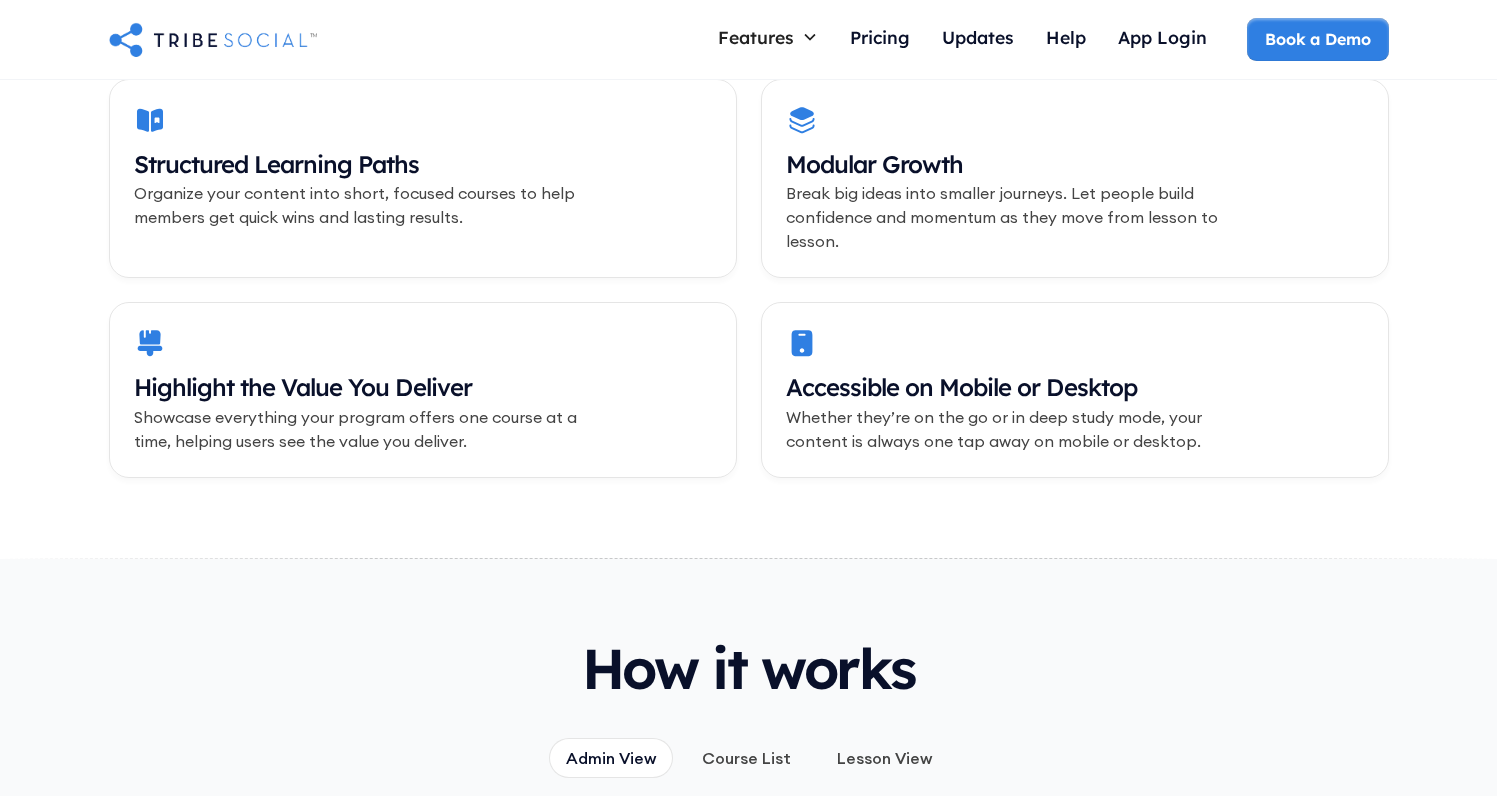 scroll, scrollTop: 789, scrollLeft: 0, axis: vertical 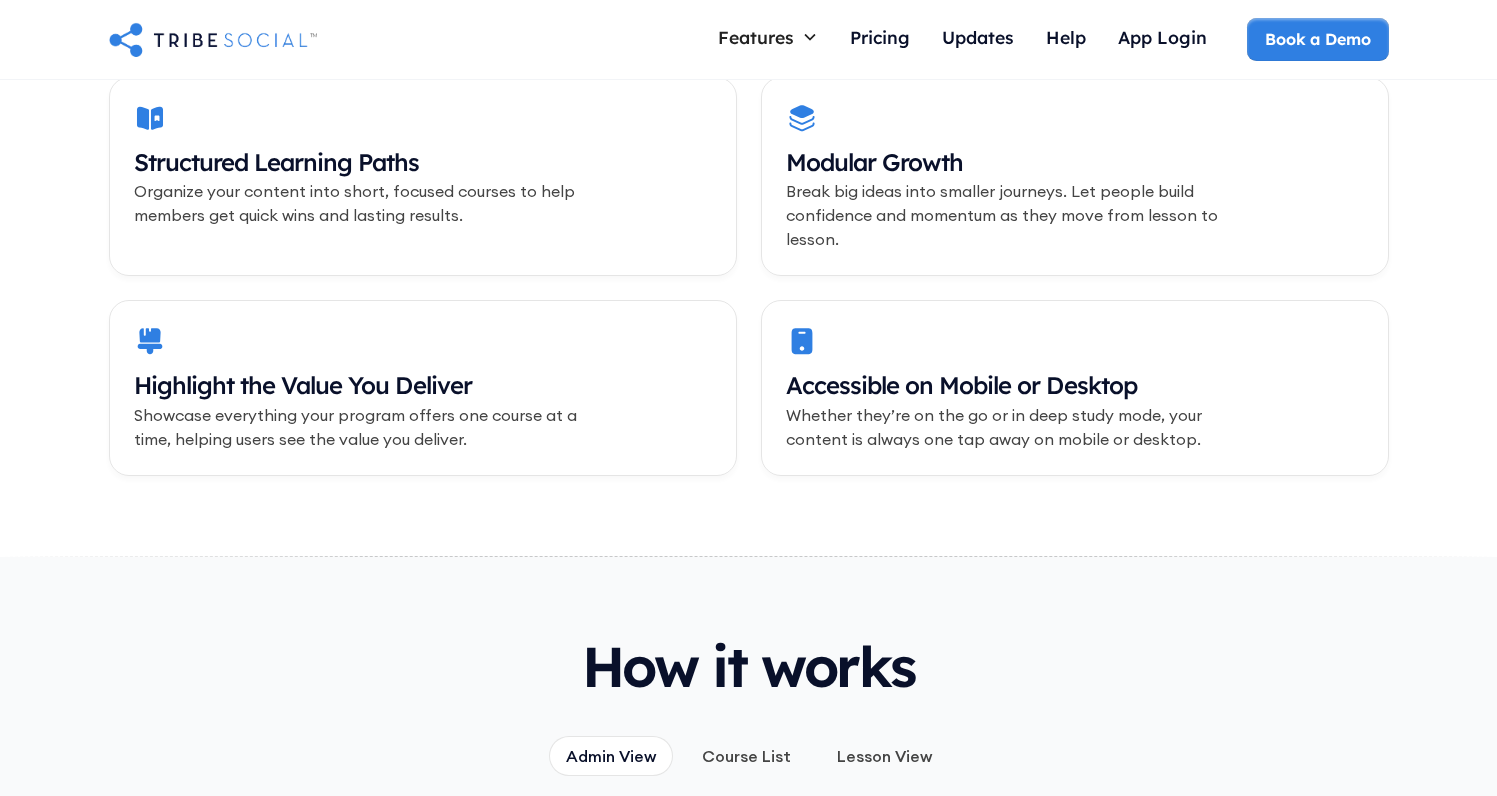 click on "Organize your content into short, focused courses to help members get quick wins and lasting results." at bounding box center (374, 203) 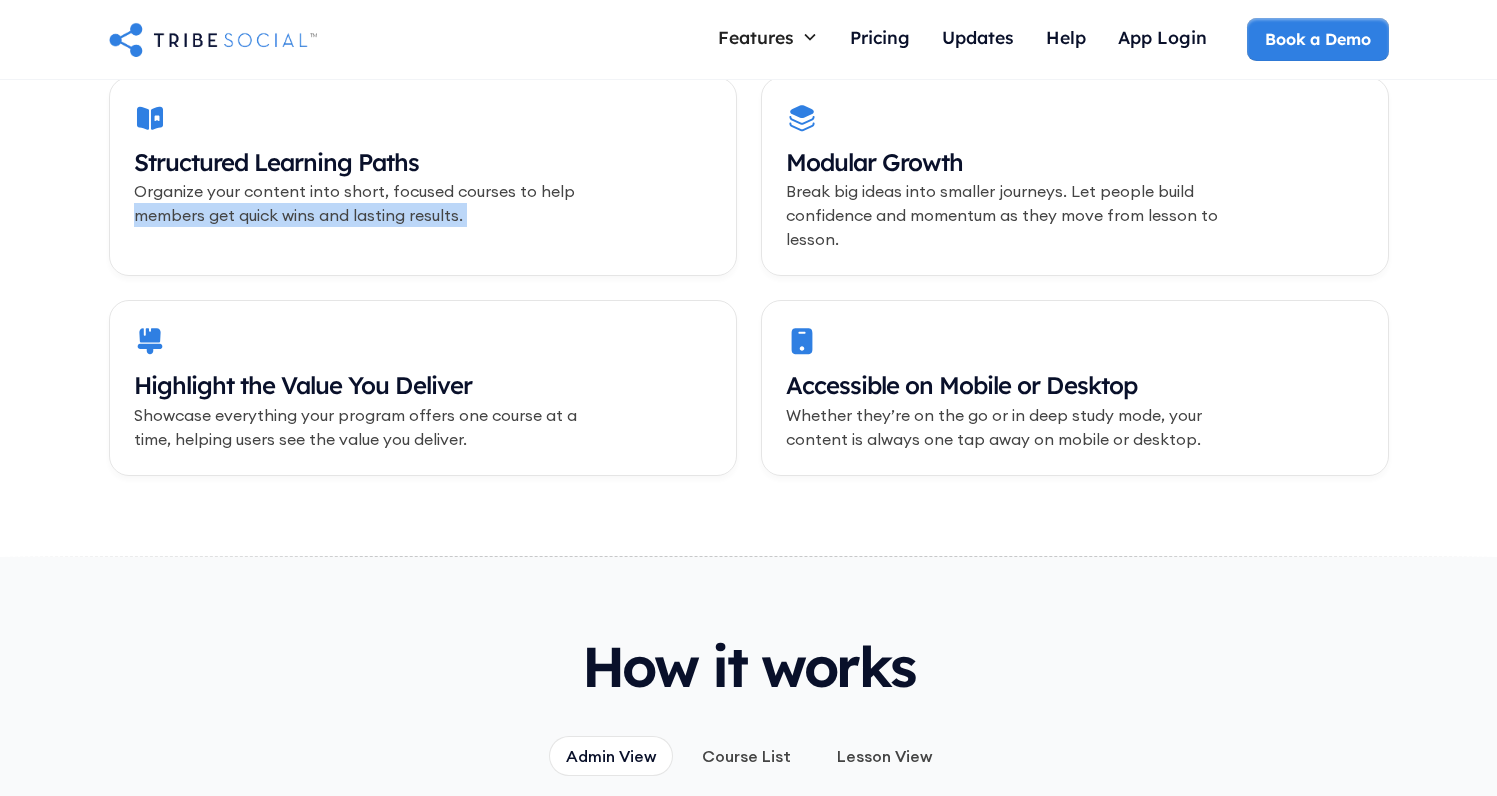 drag, startPoint x: 192, startPoint y: 216, endPoint x: 395, endPoint y: 246, distance: 205.20477 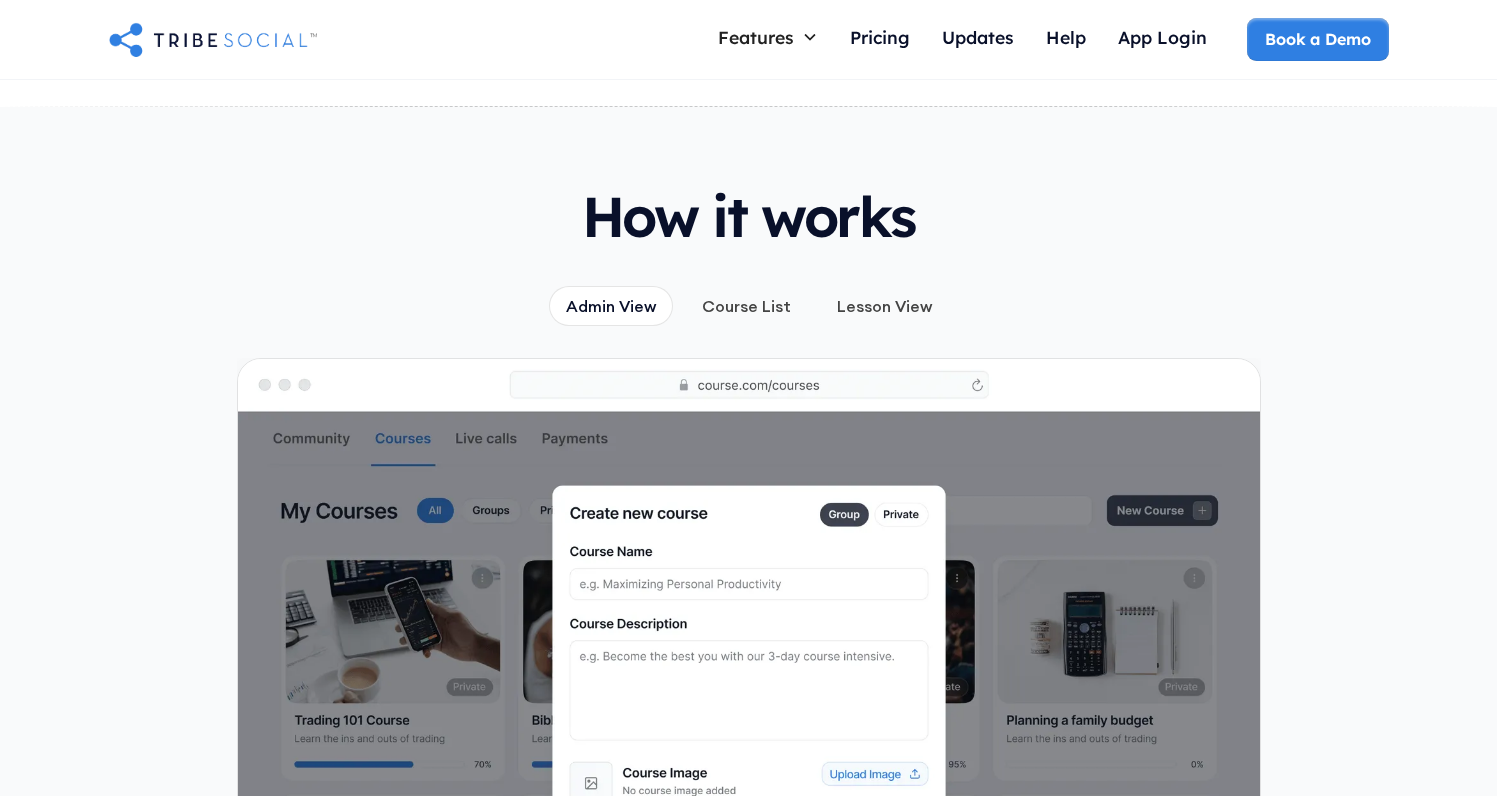 scroll, scrollTop: 1286, scrollLeft: 0, axis: vertical 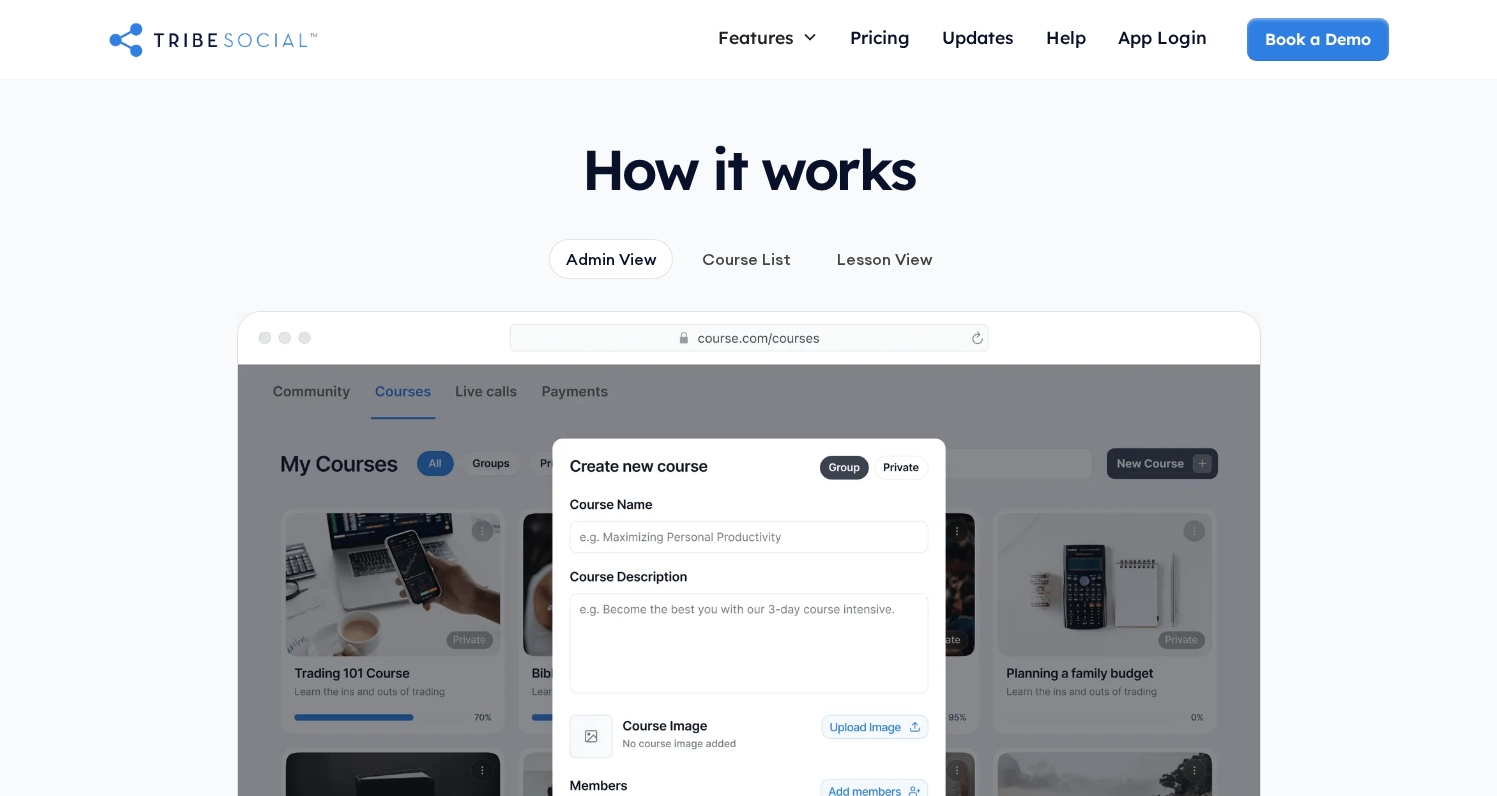 click on "Admin View" at bounding box center [611, 259] 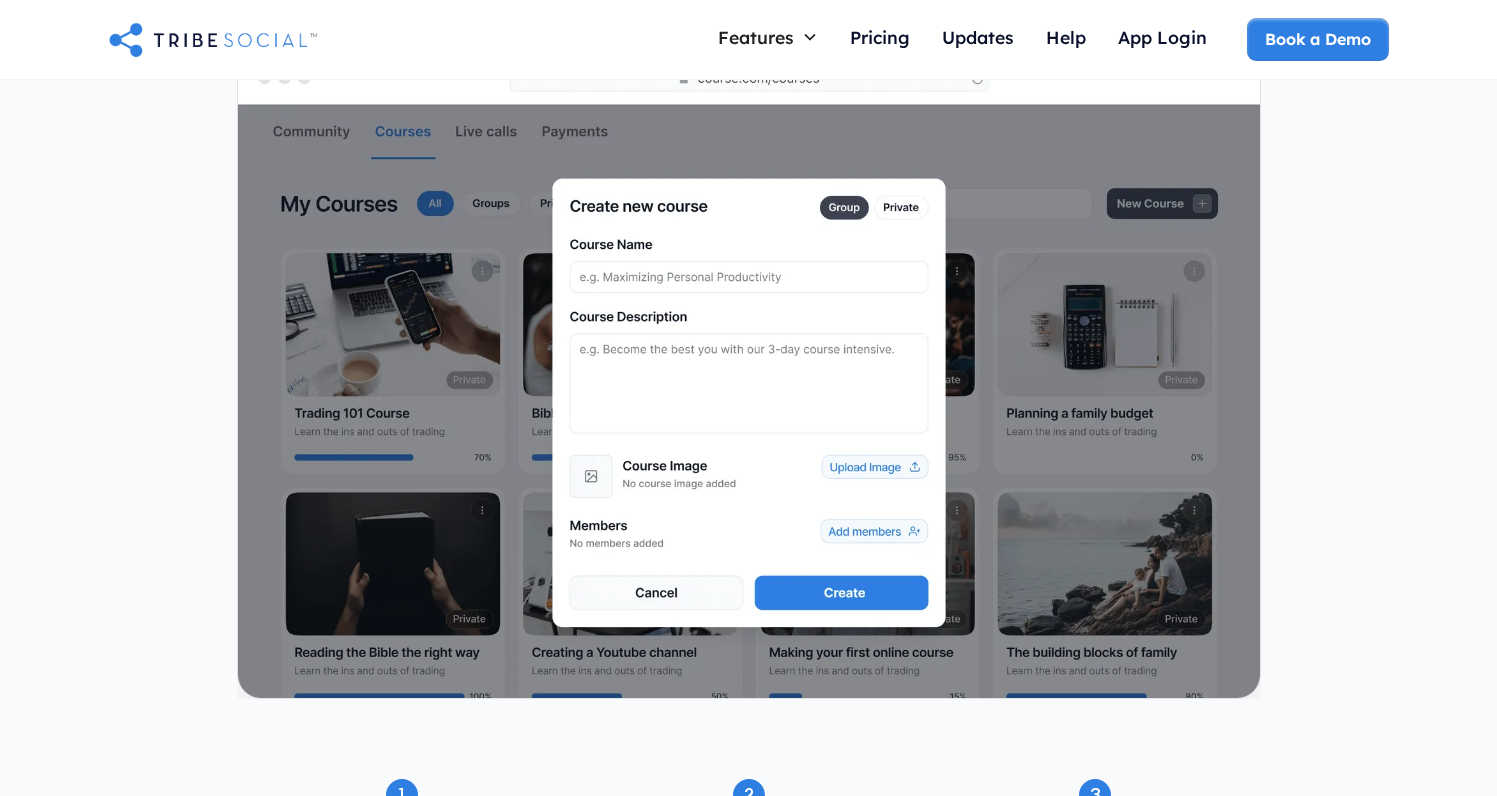scroll, scrollTop: 1435, scrollLeft: 0, axis: vertical 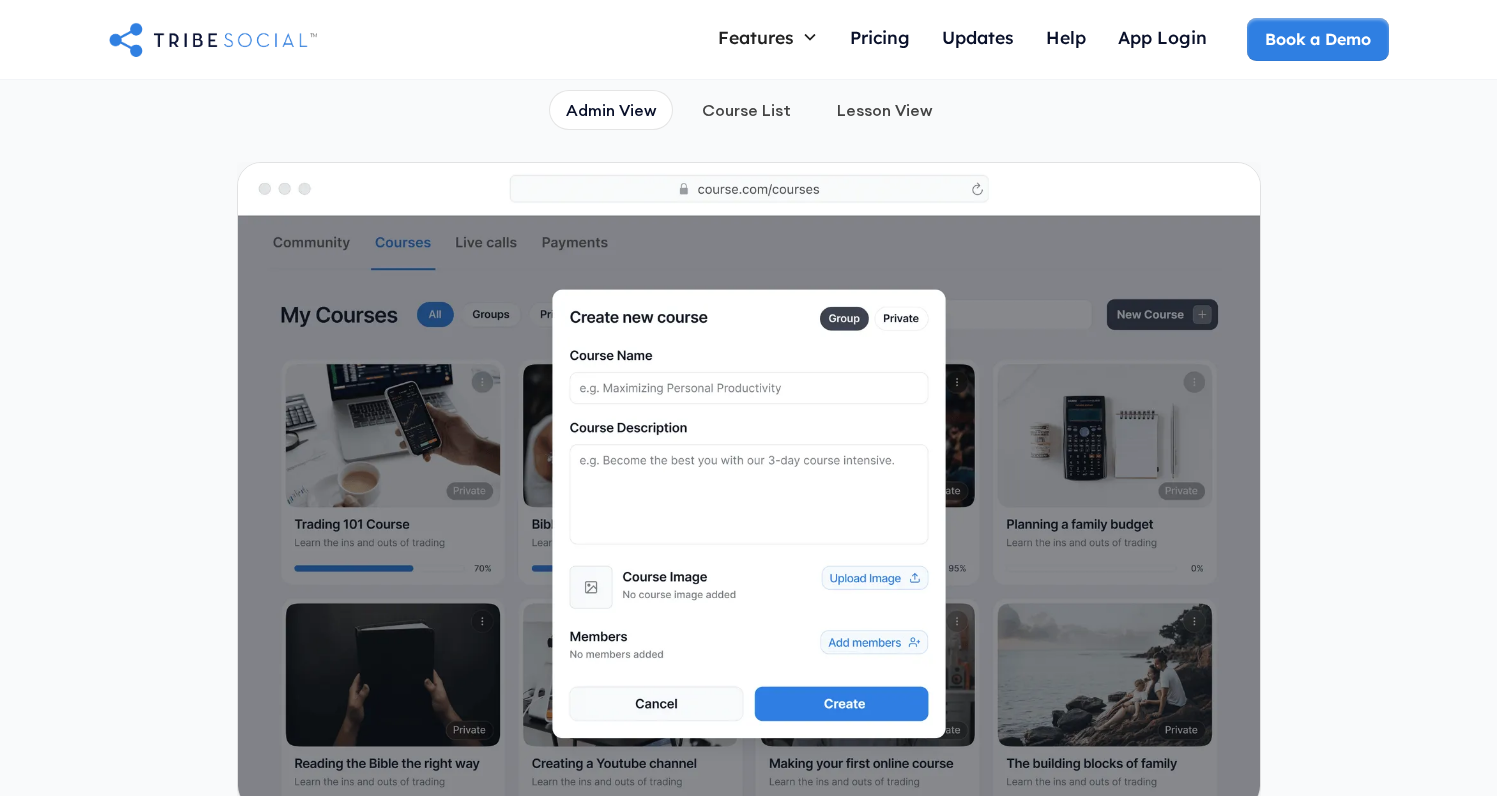 click on "Features
Courses Guide members with step-by-step teaching
Live Call Launch calls and alert members in real-time
Feed Keep the conversation going, anytime
Payments Get paid fast, without the platform tax Pricing Updates Help App Login Book a Demo" at bounding box center [748, 40] 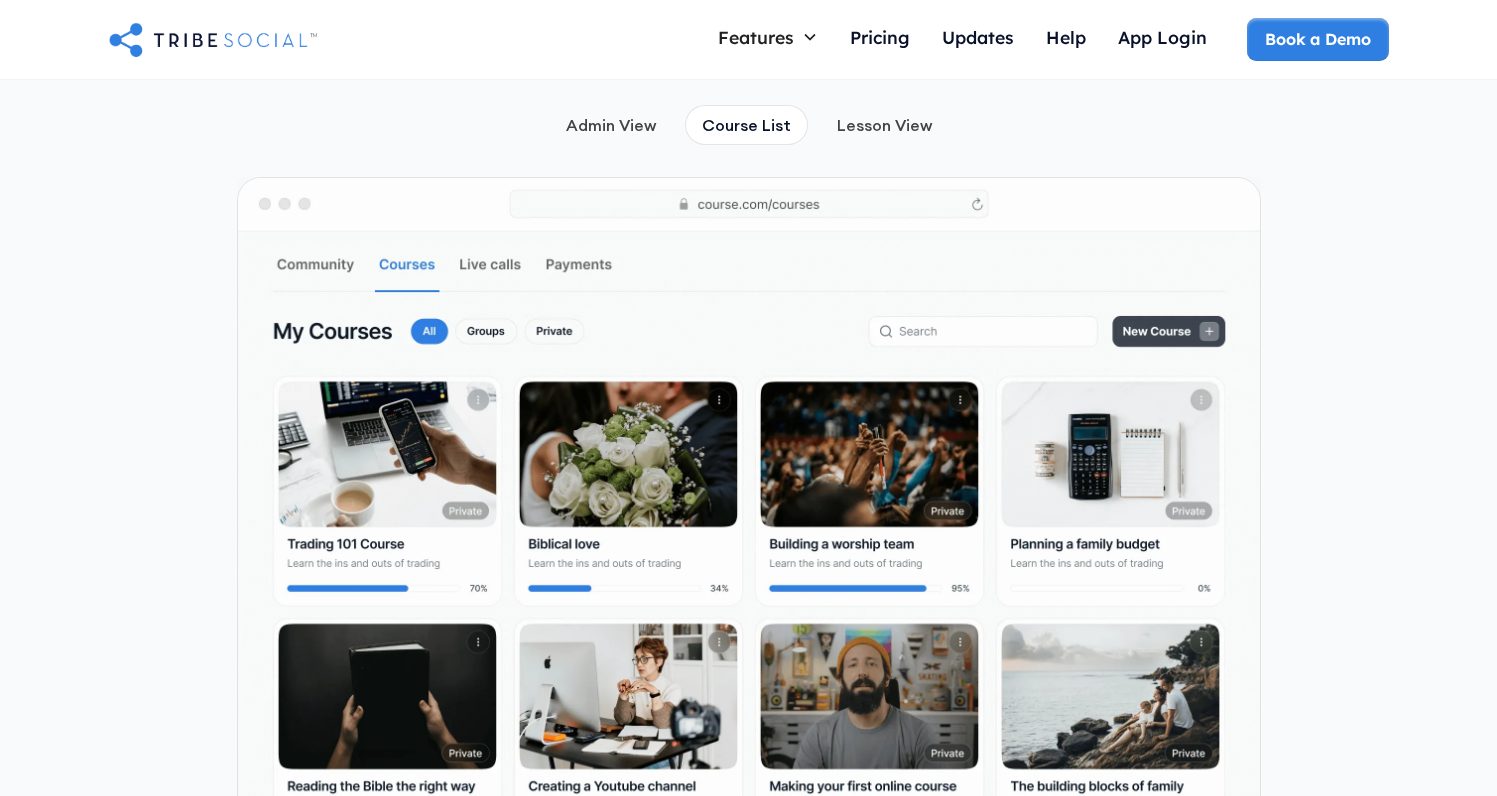 scroll, scrollTop: 1405, scrollLeft: 0, axis: vertical 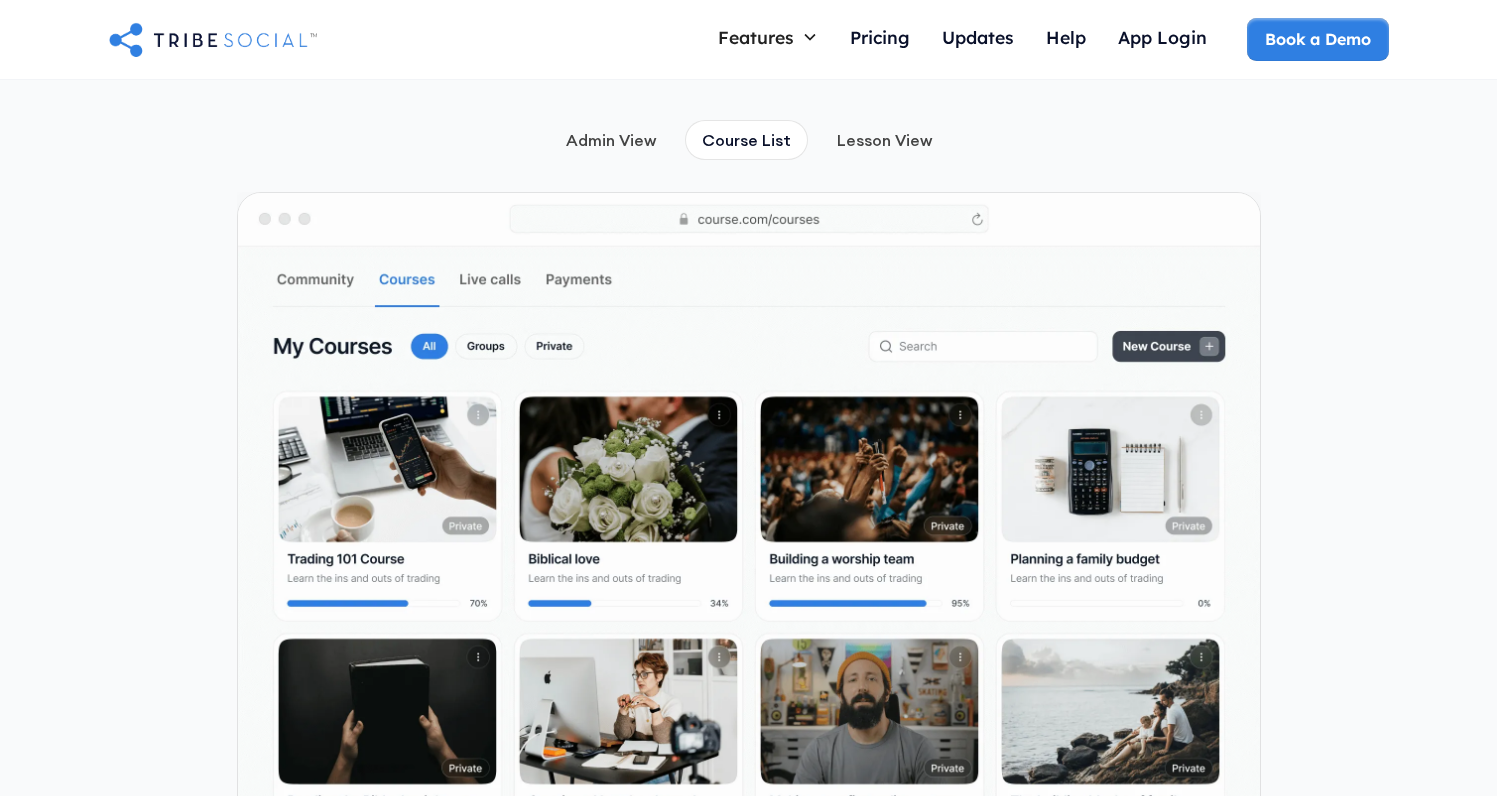 click on "Lesson View" at bounding box center (884, 140) 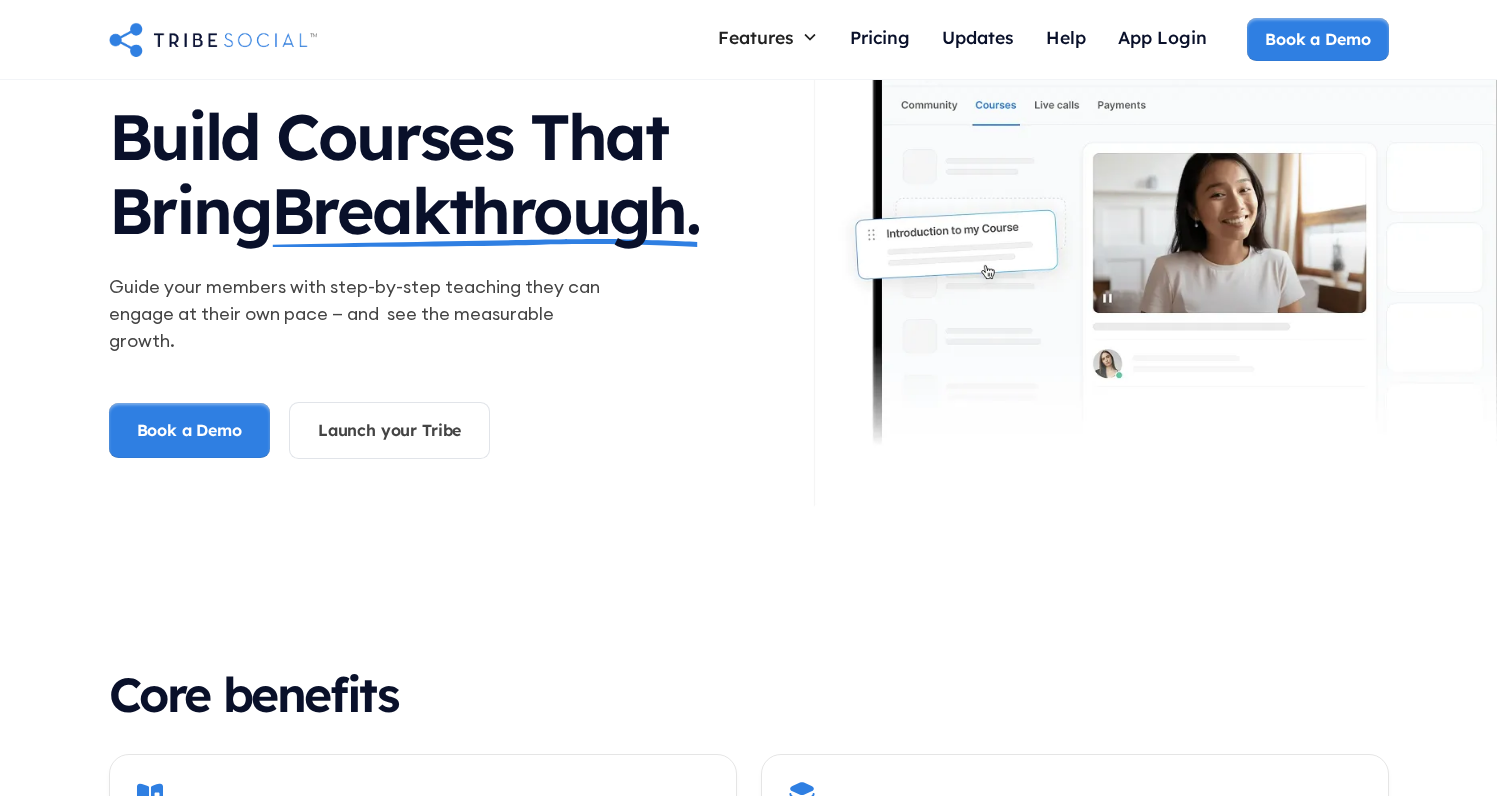 scroll, scrollTop: 0, scrollLeft: 0, axis: both 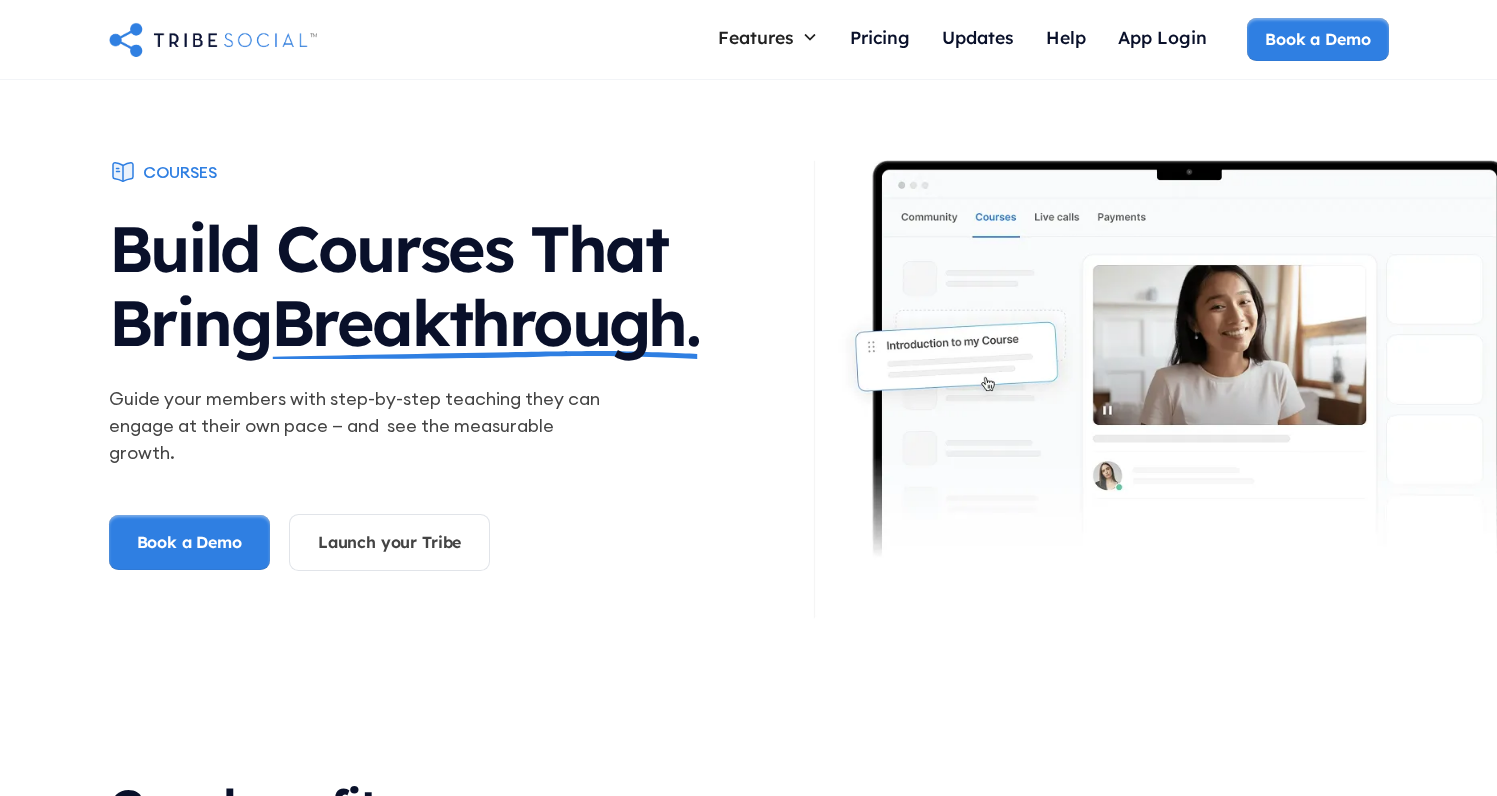 click on "Courses Build Courses That Bring  Breakthrough. Guide your members with step-by-step teaching they can engage at their own pace — and  see the measurable growth. Book a Demo Launch your Tribe" at bounding box center (748, 389) 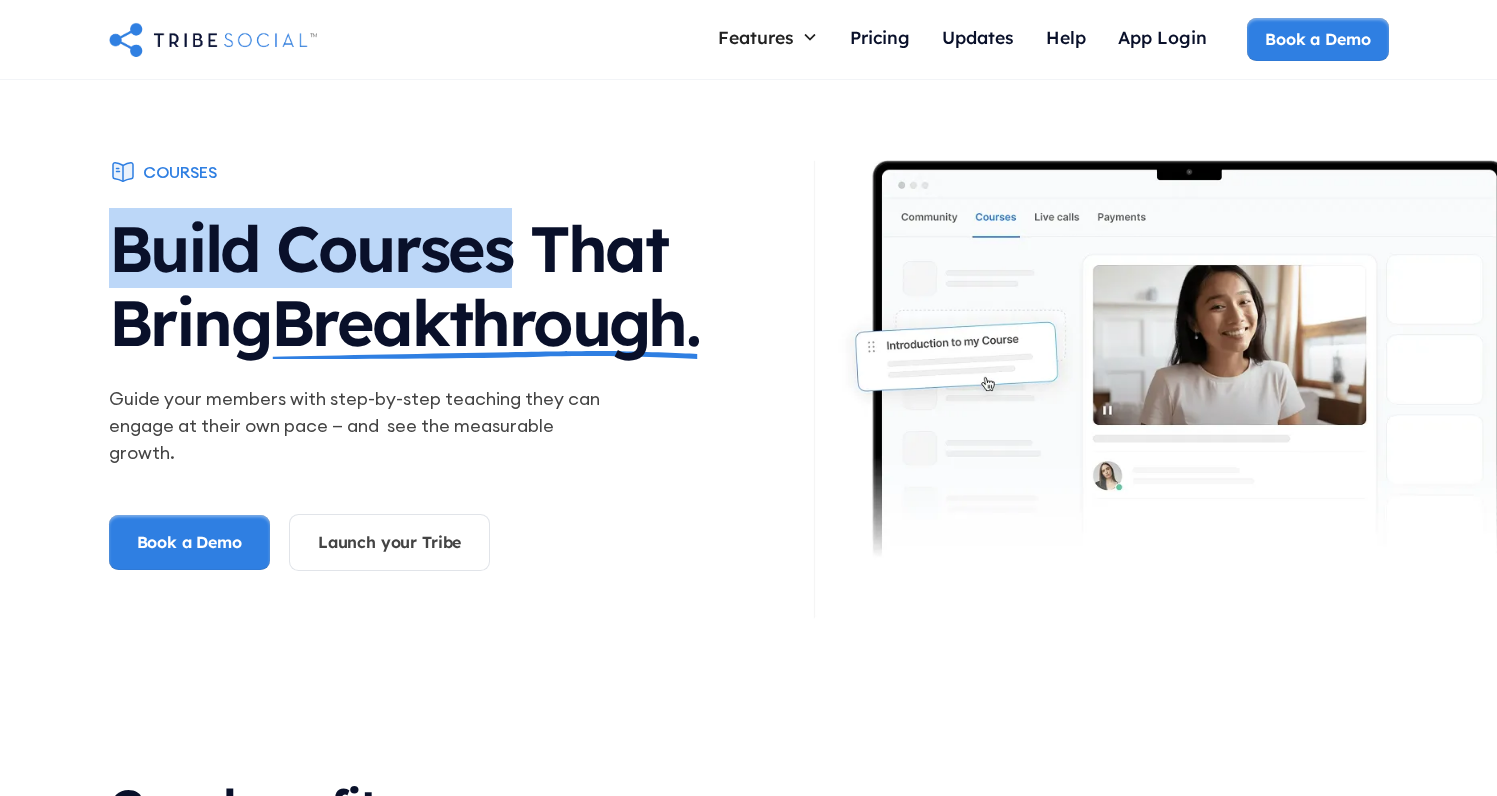 drag, startPoint x: 107, startPoint y: 226, endPoint x: 362, endPoint y: 251, distance: 256.22256 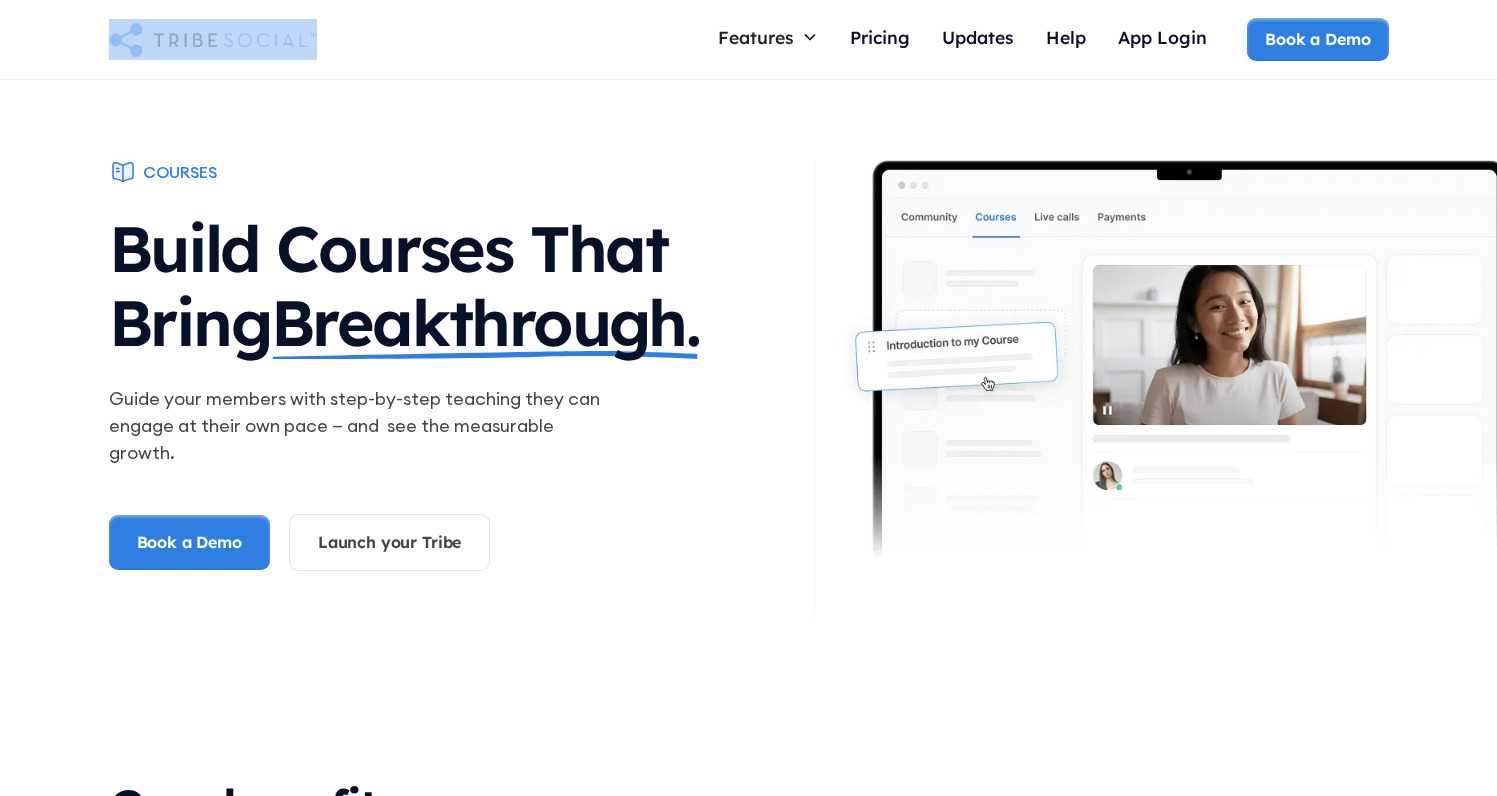 drag, startPoint x: 335, startPoint y: 51, endPoint x: 128, endPoint y: 50, distance: 207.00241 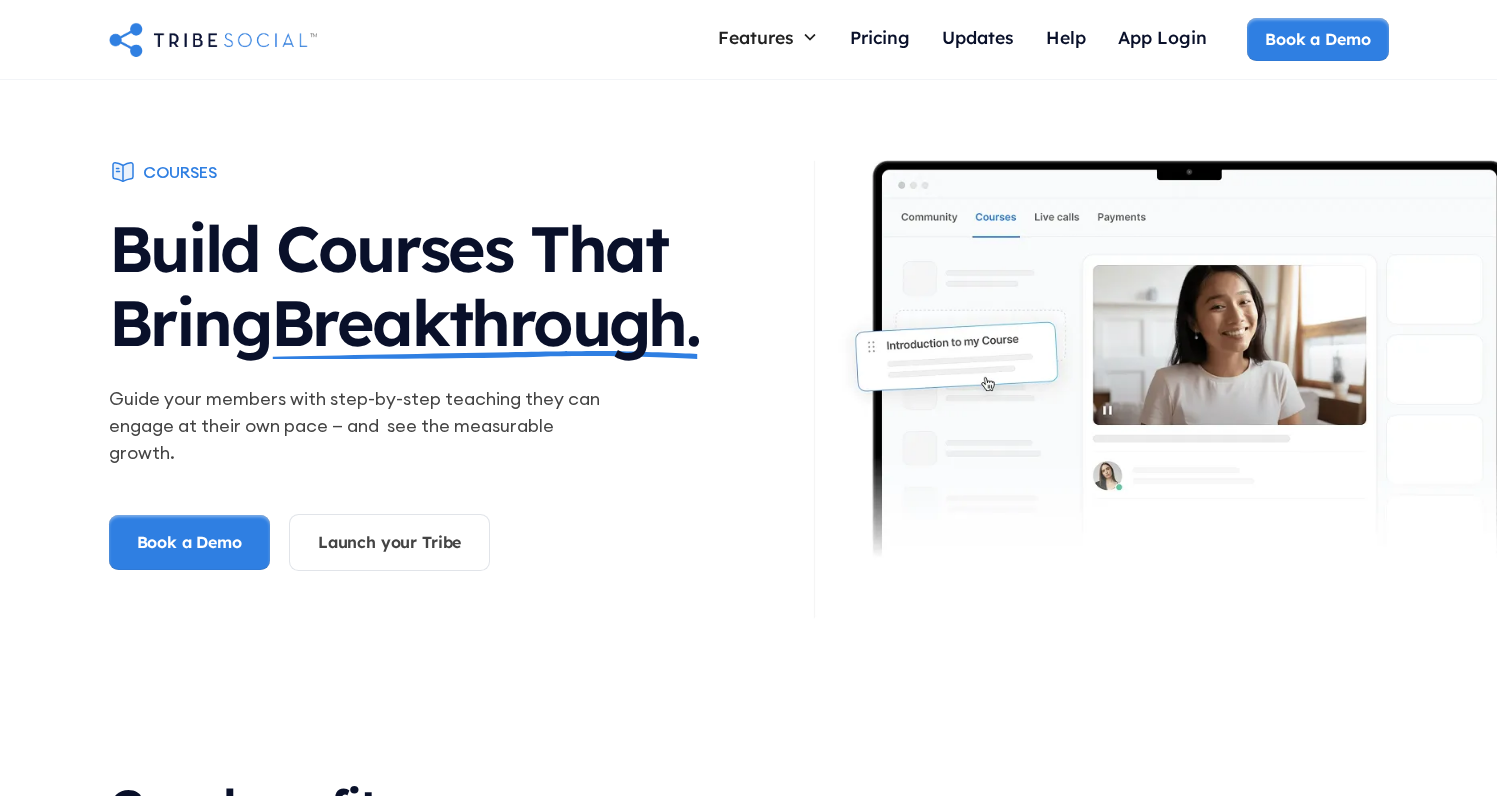 click on "Build Courses That Bring  Breakthrough." at bounding box center (461, 280) 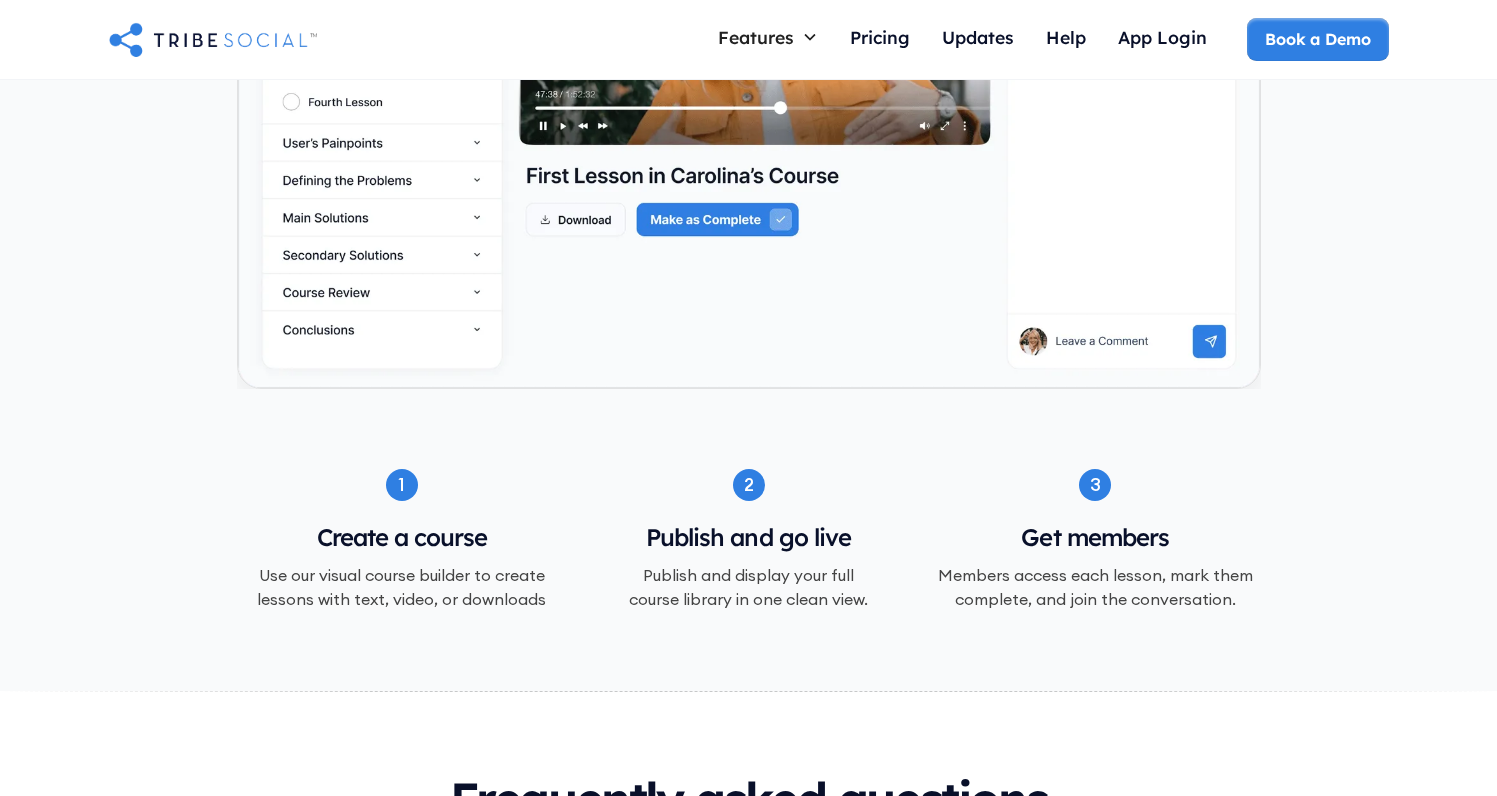 scroll, scrollTop: 1876, scrollLeft: 0, axis: vertical 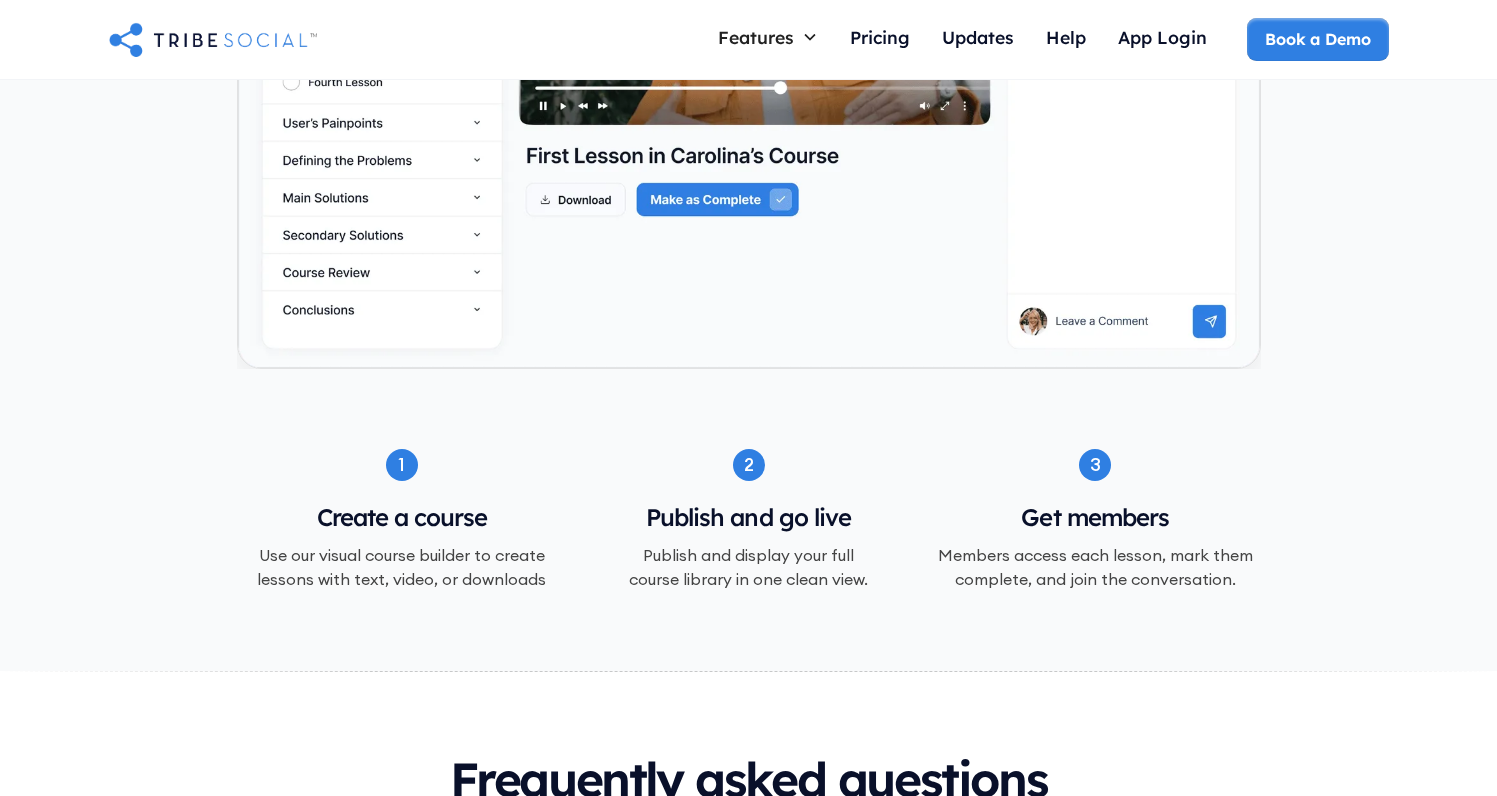 click on "Create a course" at bounding box center [402, 518] 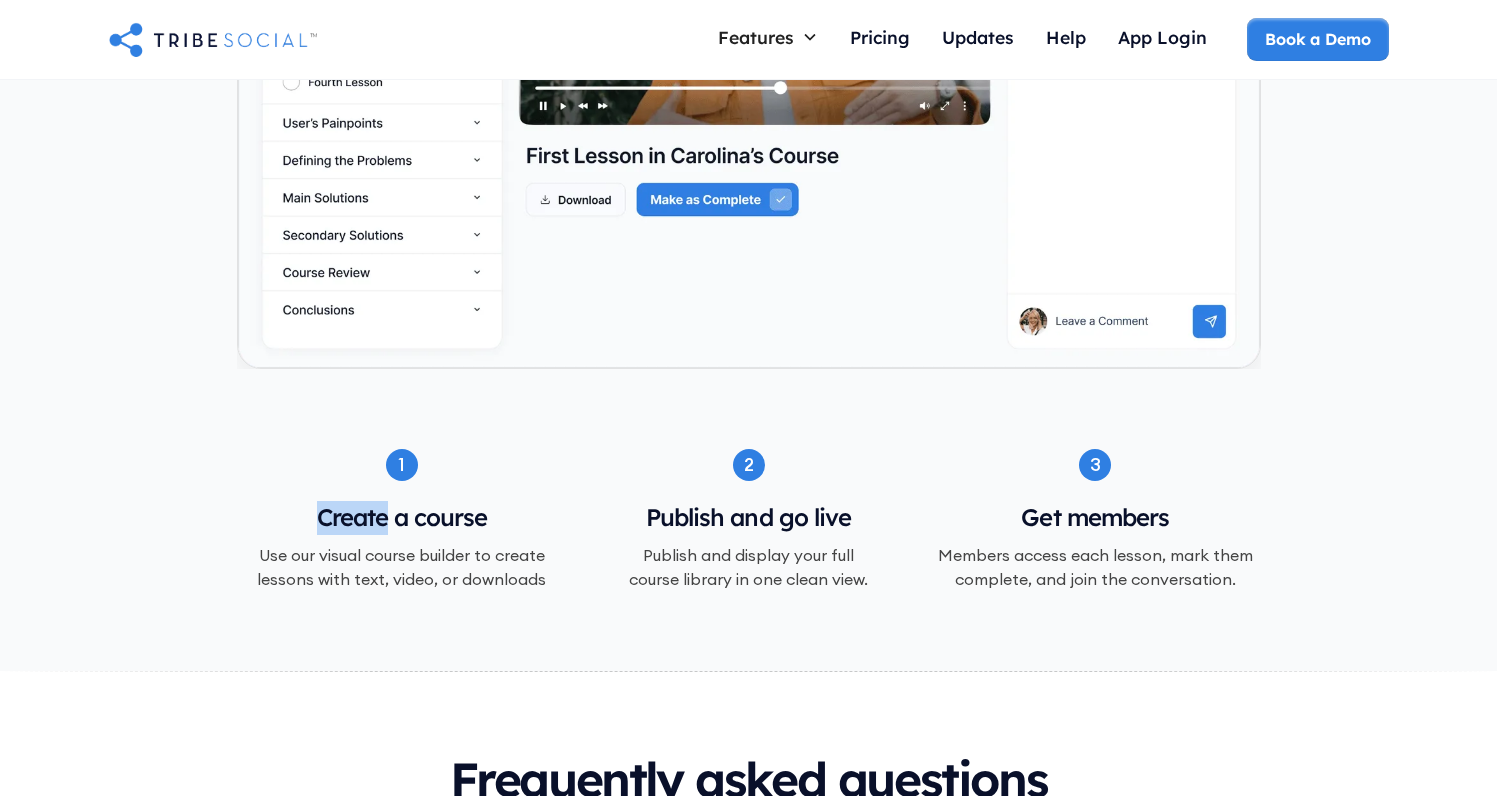 click on "Create a course" at bounding box center [402, 518] 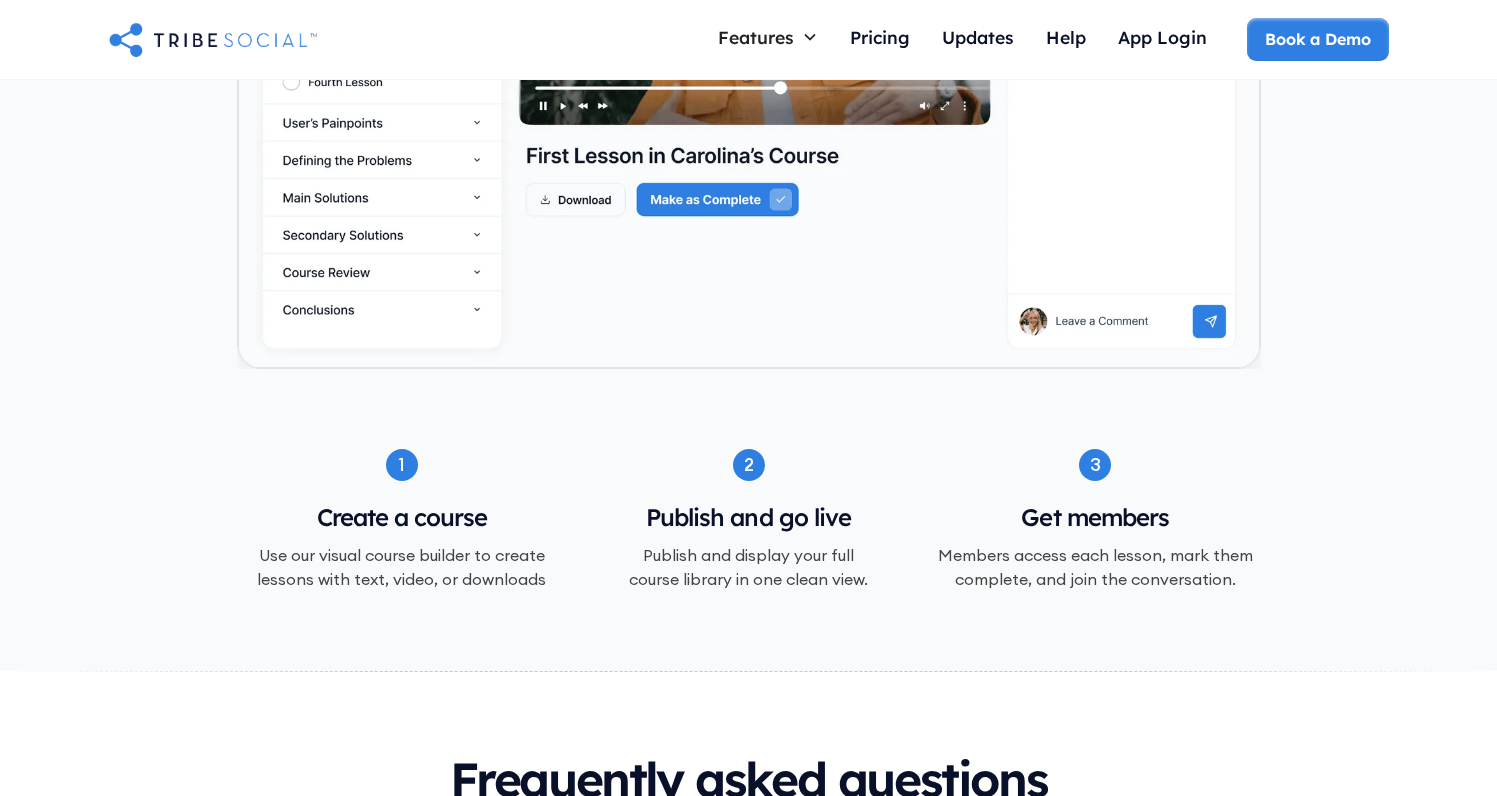 click on "Use our visual course builder to create lessons with text, video, or downloads" at bounding box center (402, 567) 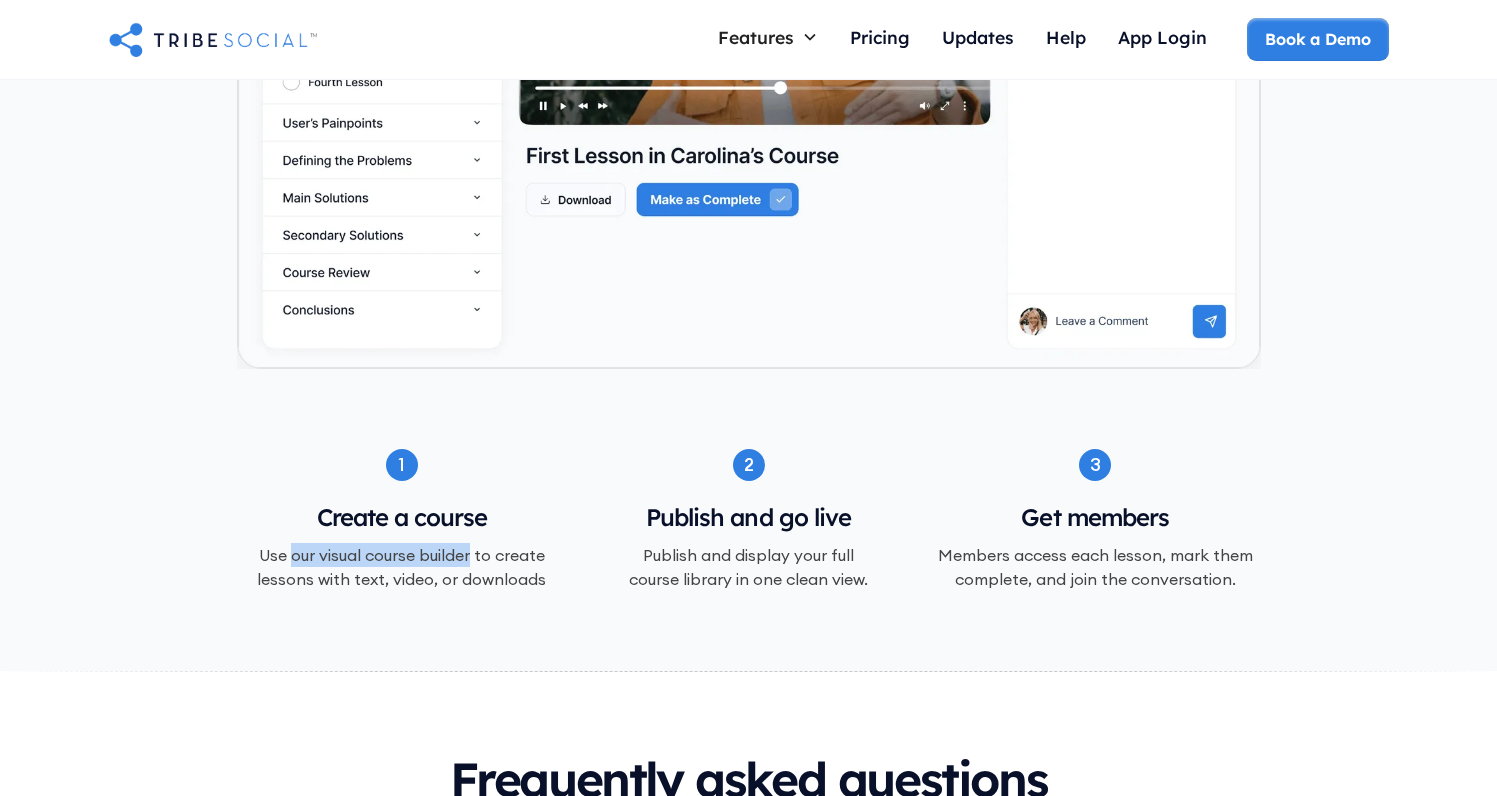 drag, startPoint x: 307, startPoint y: 533, endPoint x: 442, endPoint y: 544, distance: 135.4474 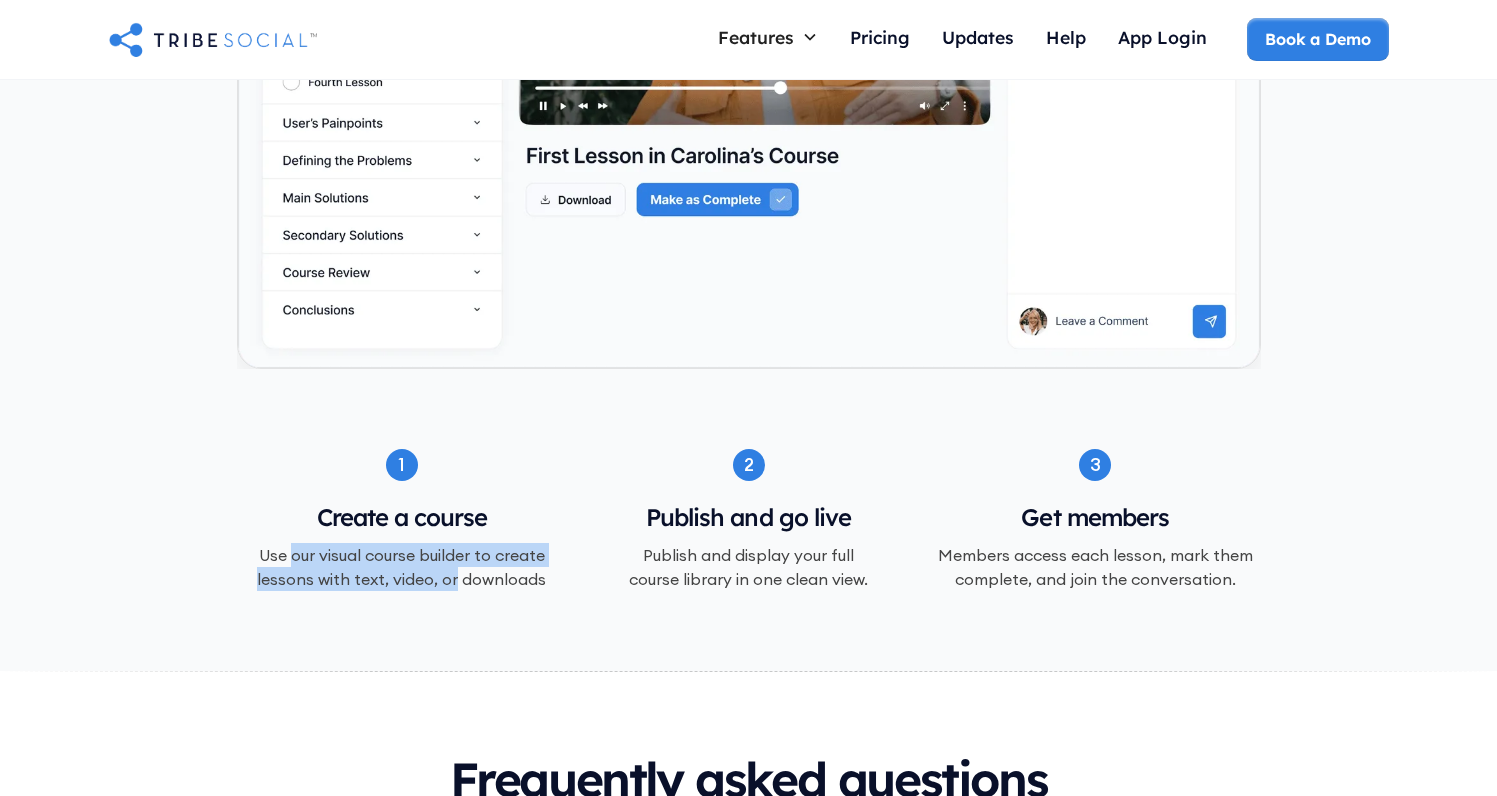 click on "Use our visual course builder to create lessons with text, video, or downloads" at bounding box center [402, 567] 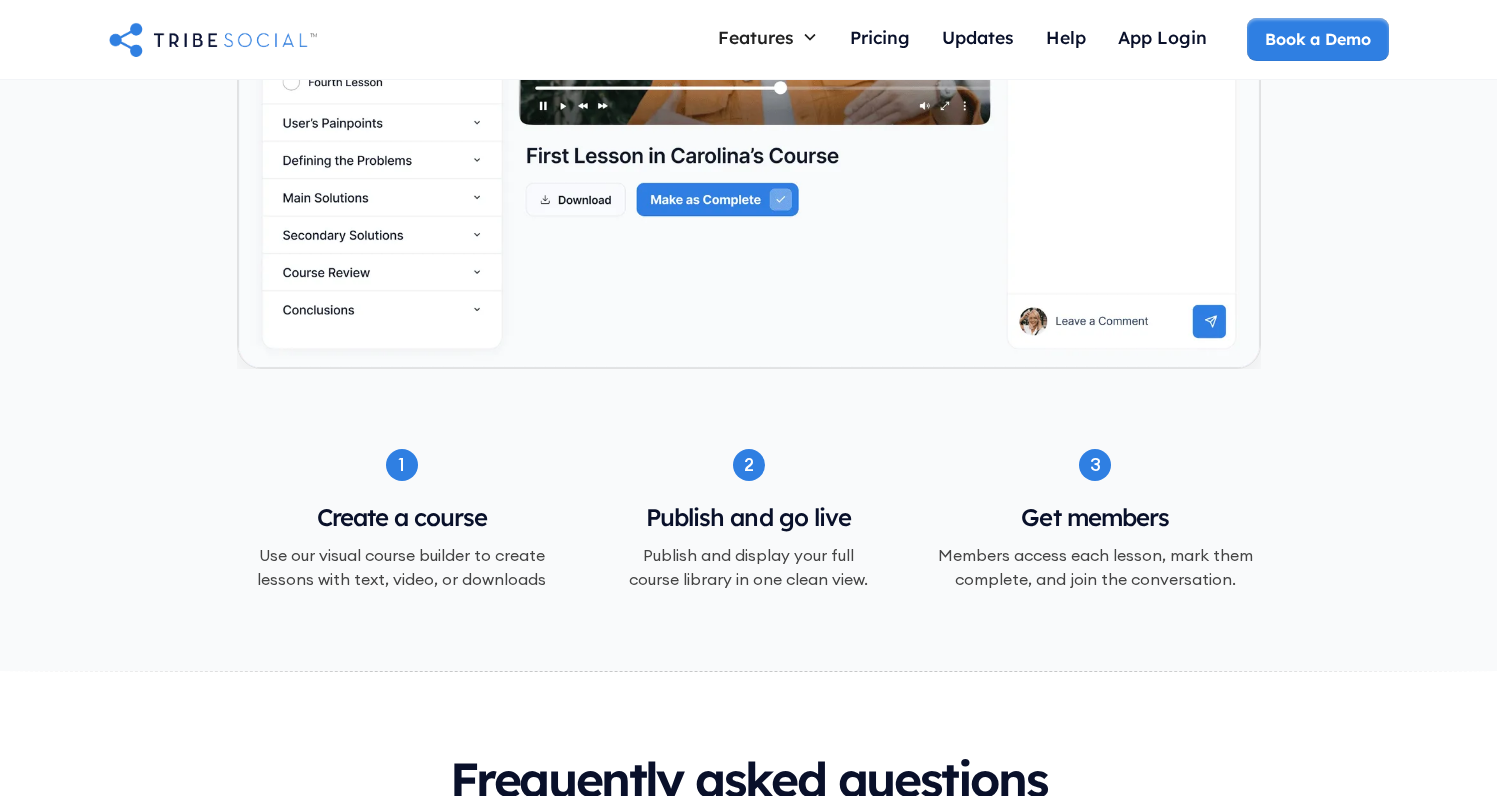 click on "Use our visual course builder to create lessons with text, video, or downloads" at bounding box center (402, 567) 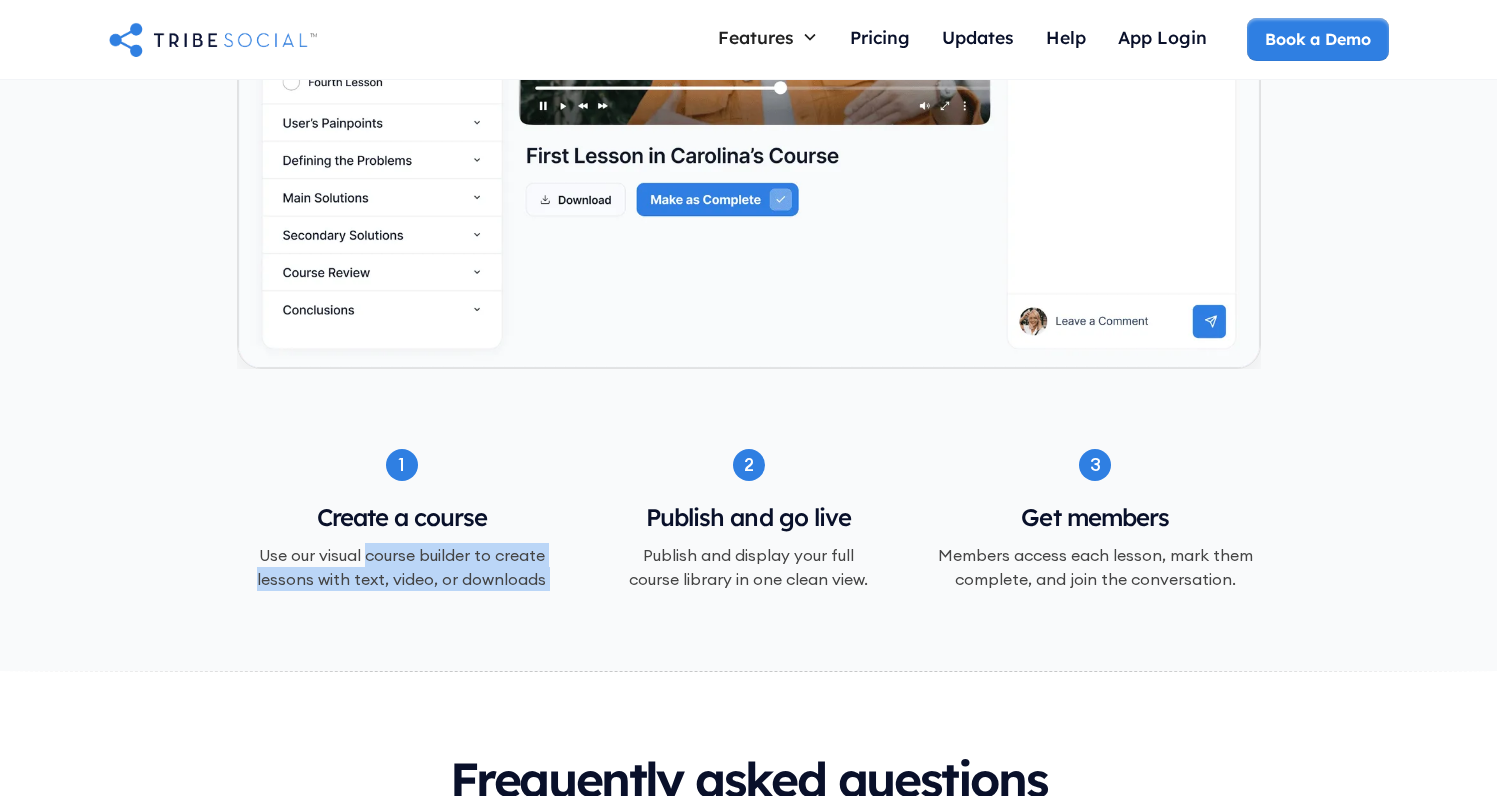 drag, startPoint x: 366, startPoint y: 523, endPoint x: 289, endPoint y: 579, distance: 95.2103 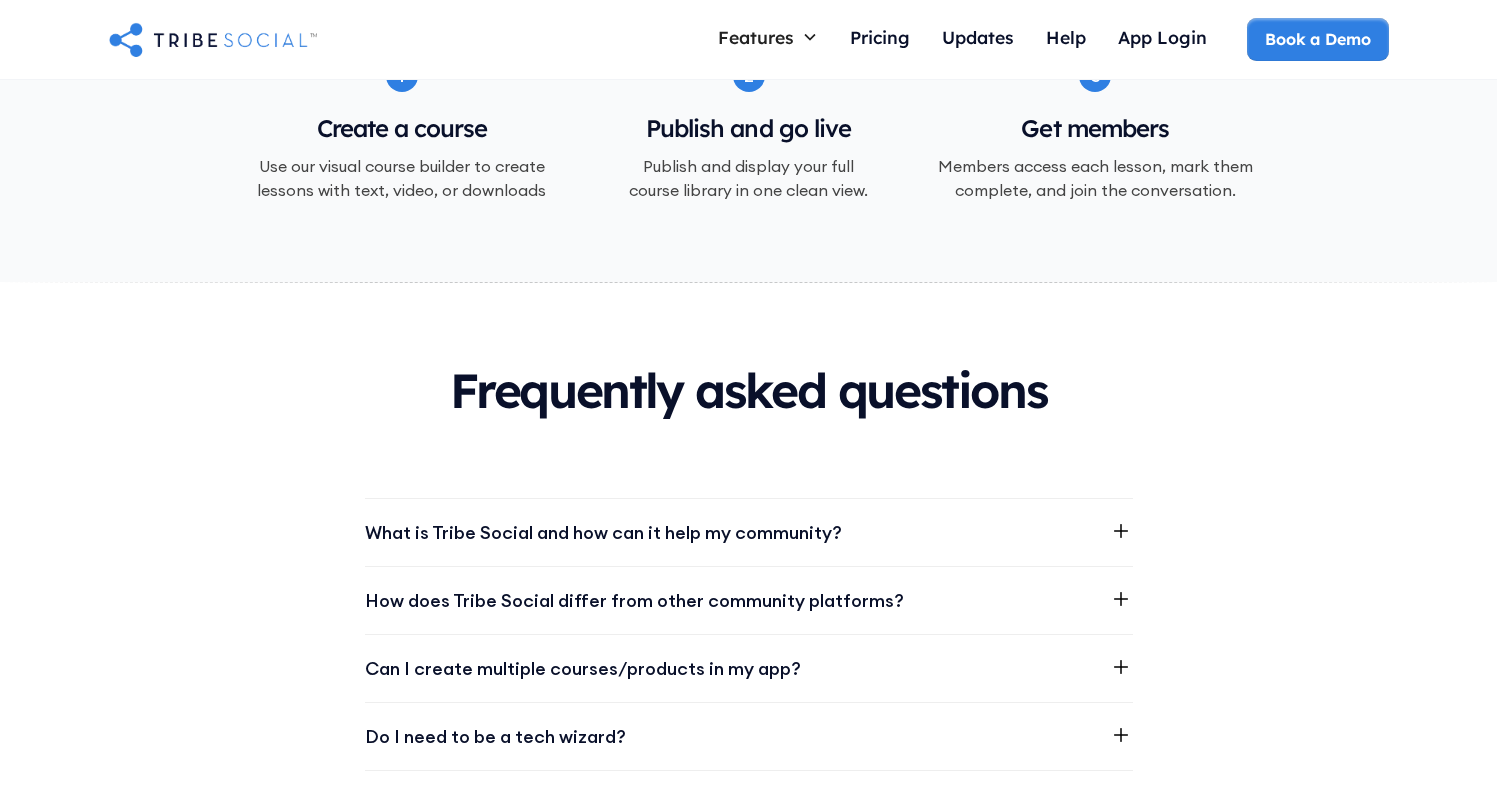 scroll, scrollTop: 2294, scrollLeft: 0, axis: vertical 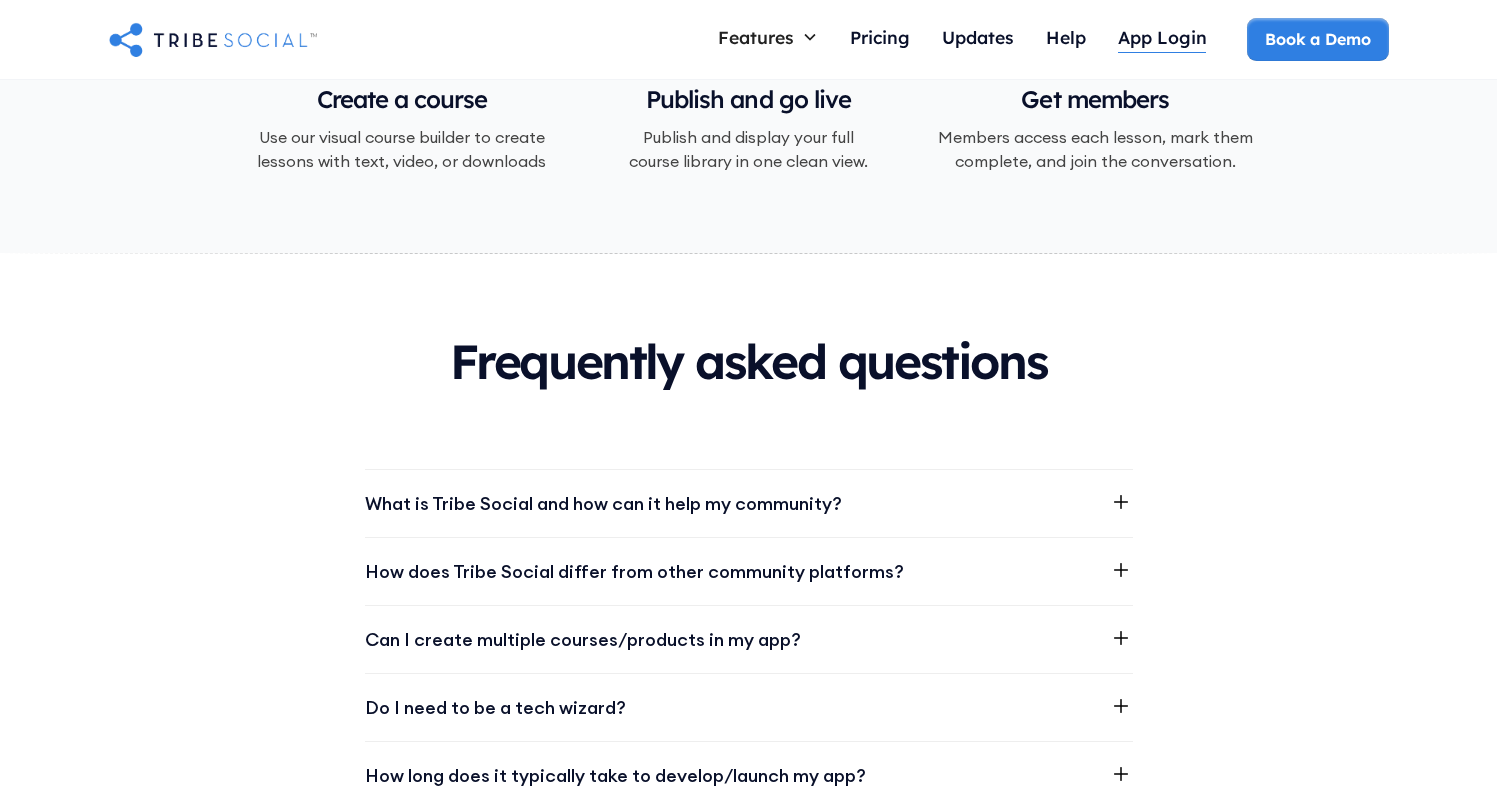 click on "App Login" at bounding box center [1162, 39] 